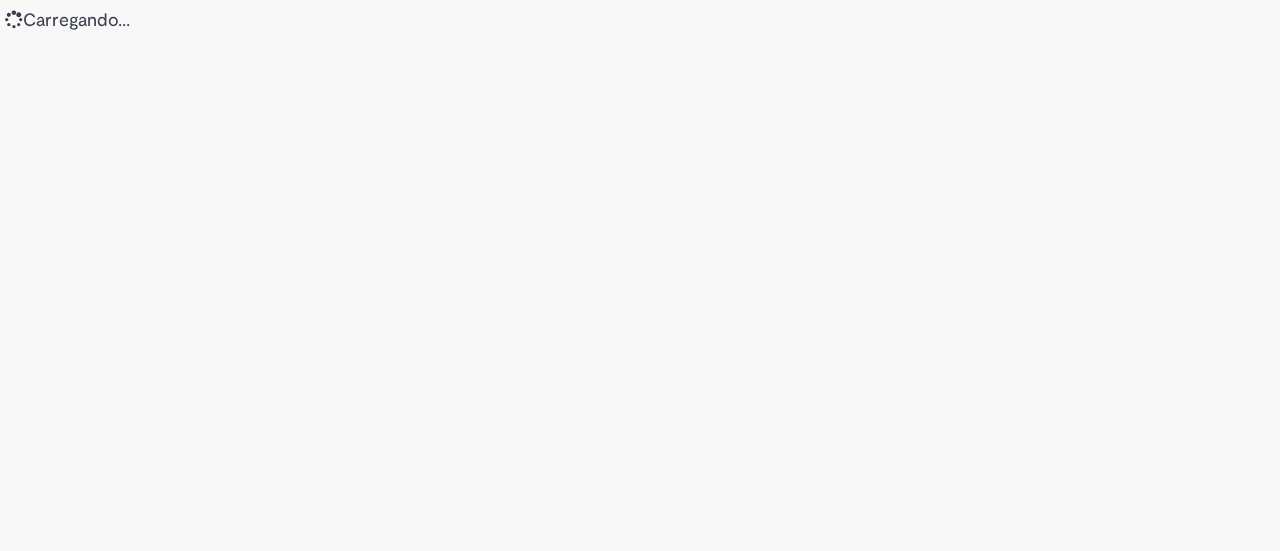 scroll, scrollTop: 0, scrollLeft: 0, axis: both 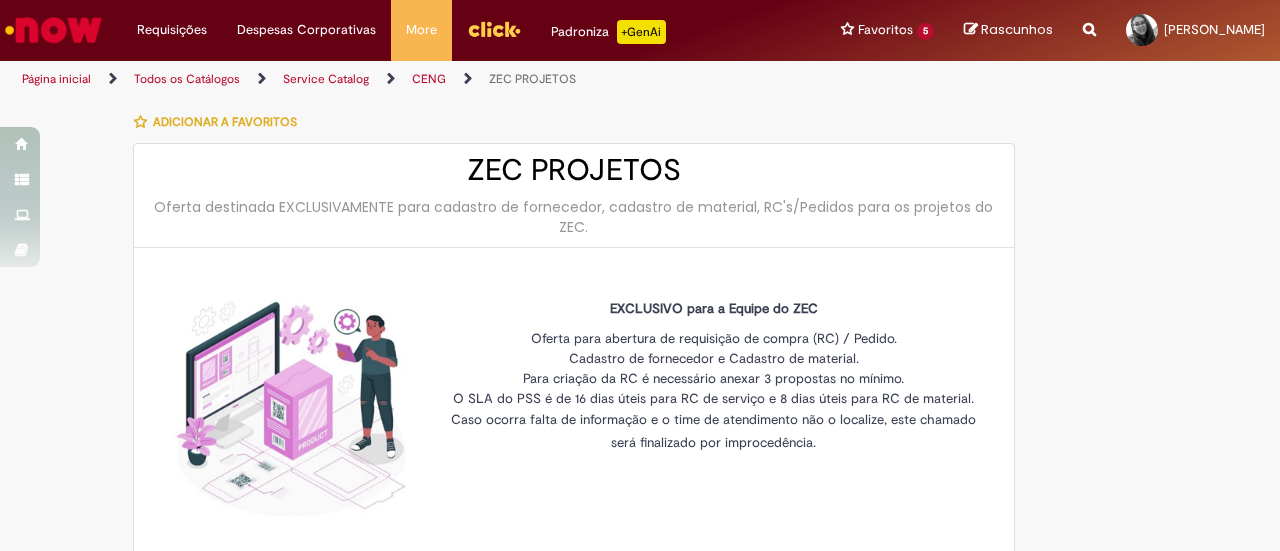 type on "********" 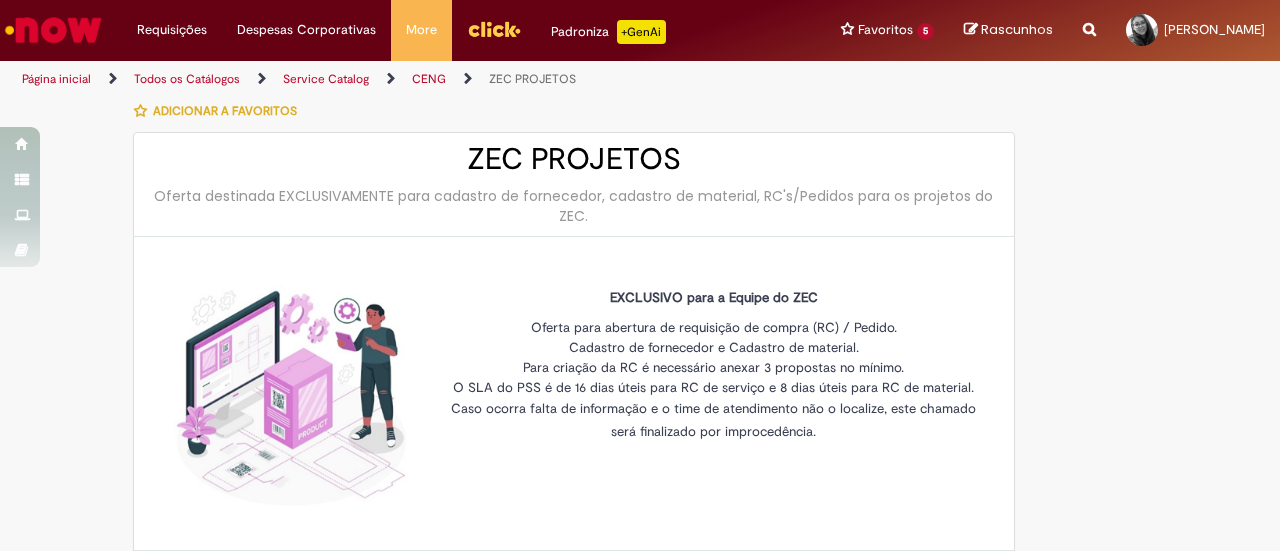 scroll, scrollTop: 0, scrollLeft: 0, axis: both 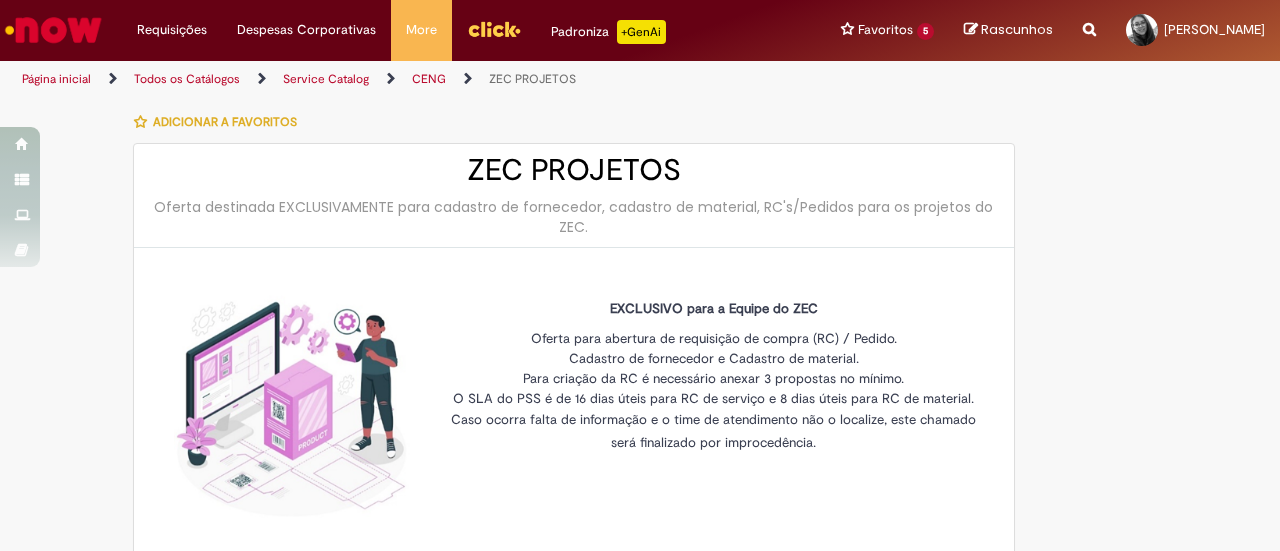 click on "Página inicial" at bounding box center (56, 79) 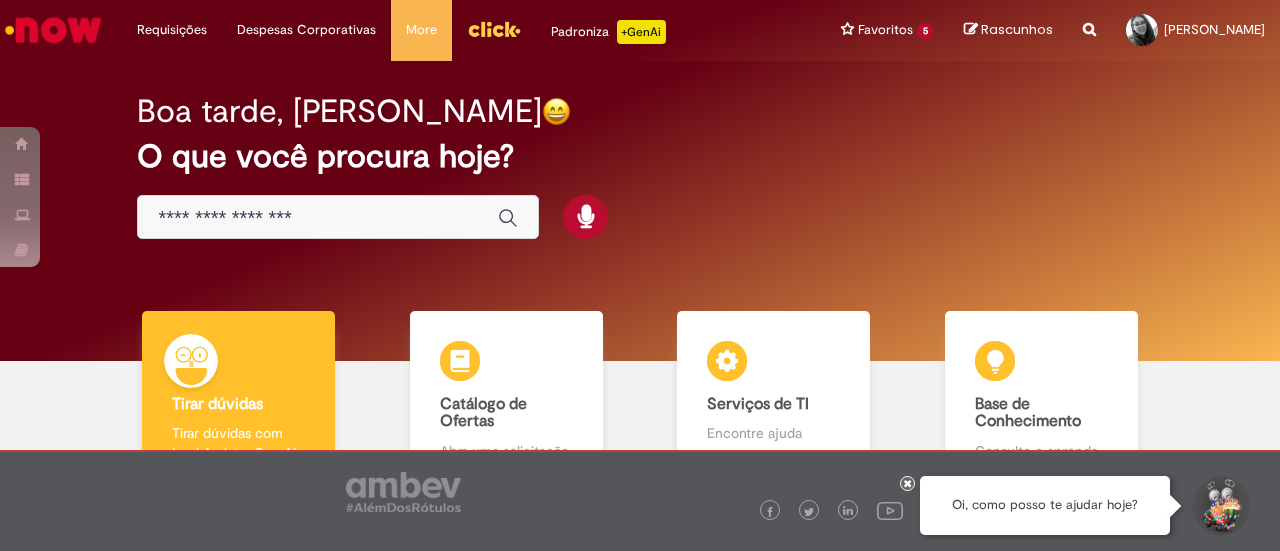 click at bounding box center [338, 217] 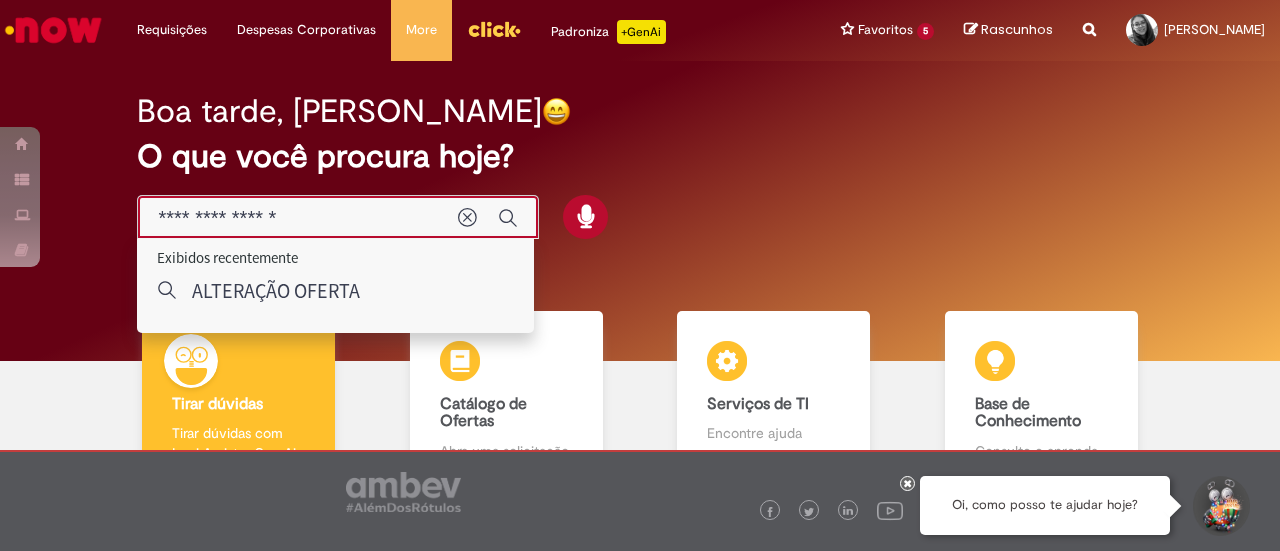 drag, startPoint x: 283, startPoint y: 213, endPoint x: 392, endPoint y: 216, distance: 109.041275 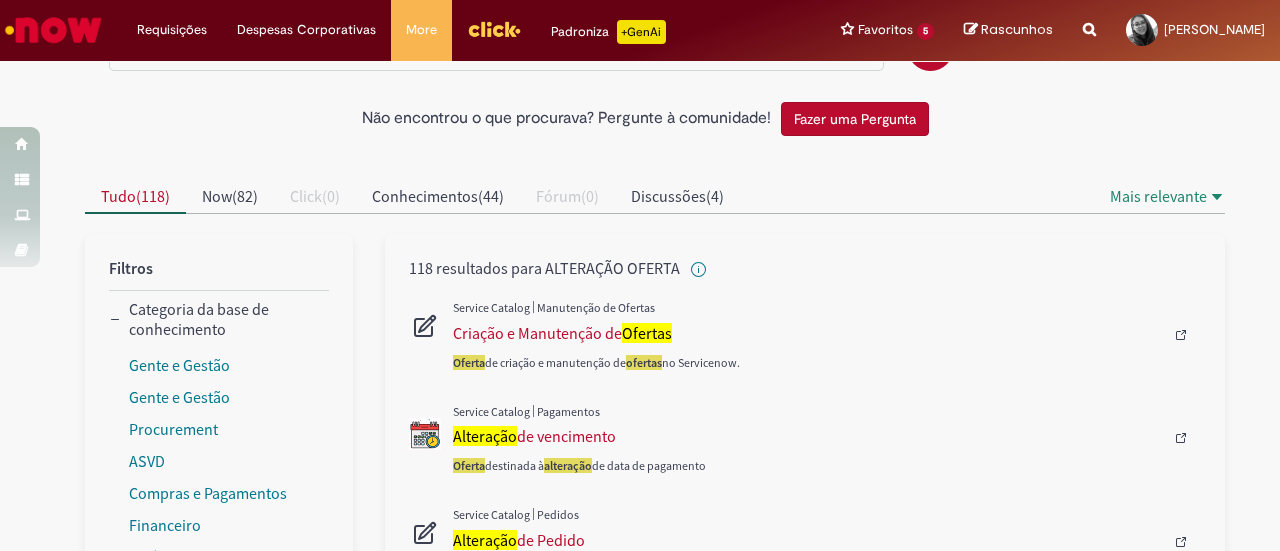 scroll, scrollTop: 64, scrollLeft: 0, axis: vertical 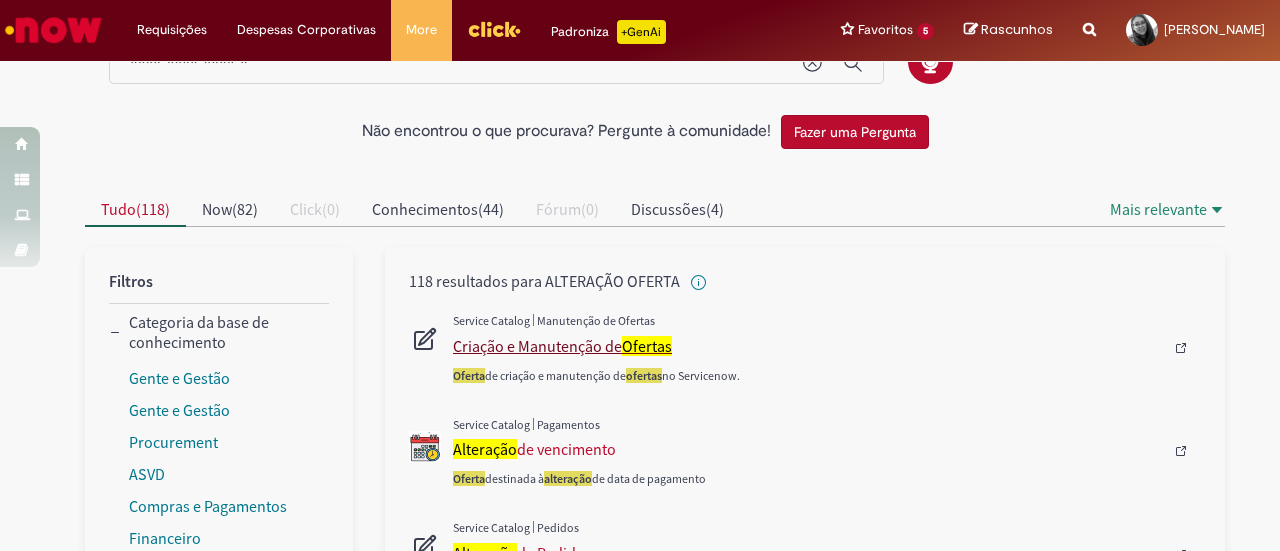click on "Ofertas" at bounding box center (647, 346) 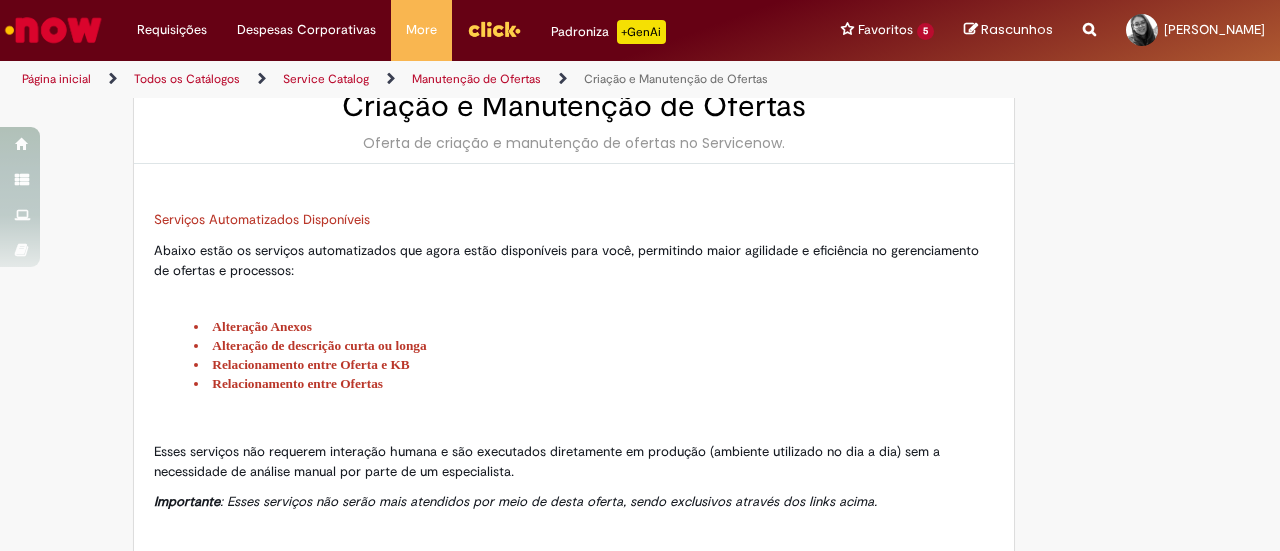 type on "********" 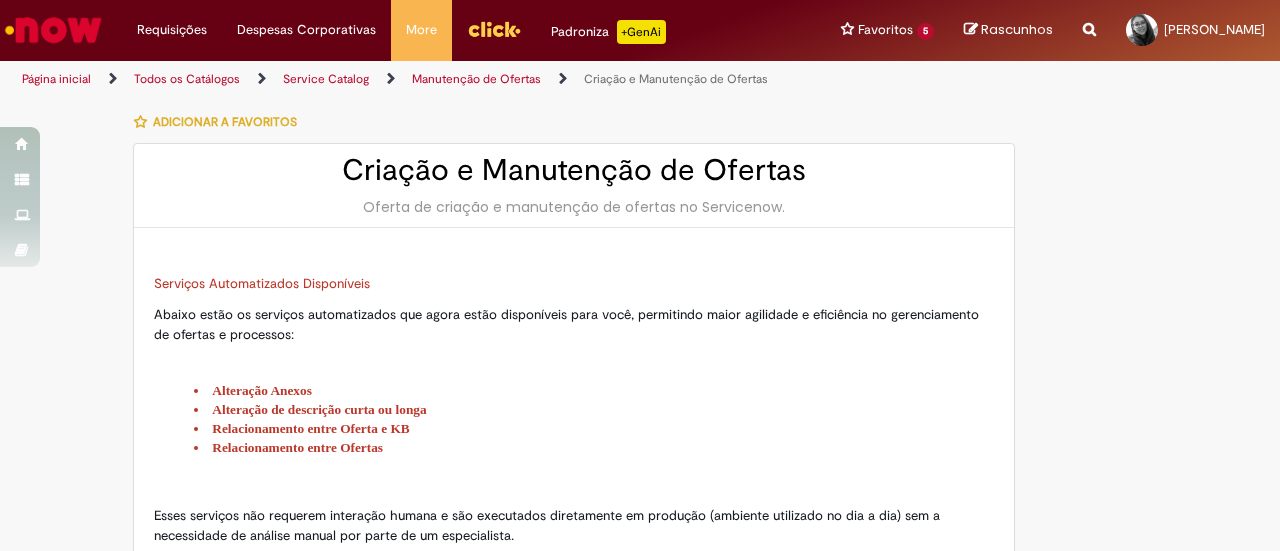type on "**********" 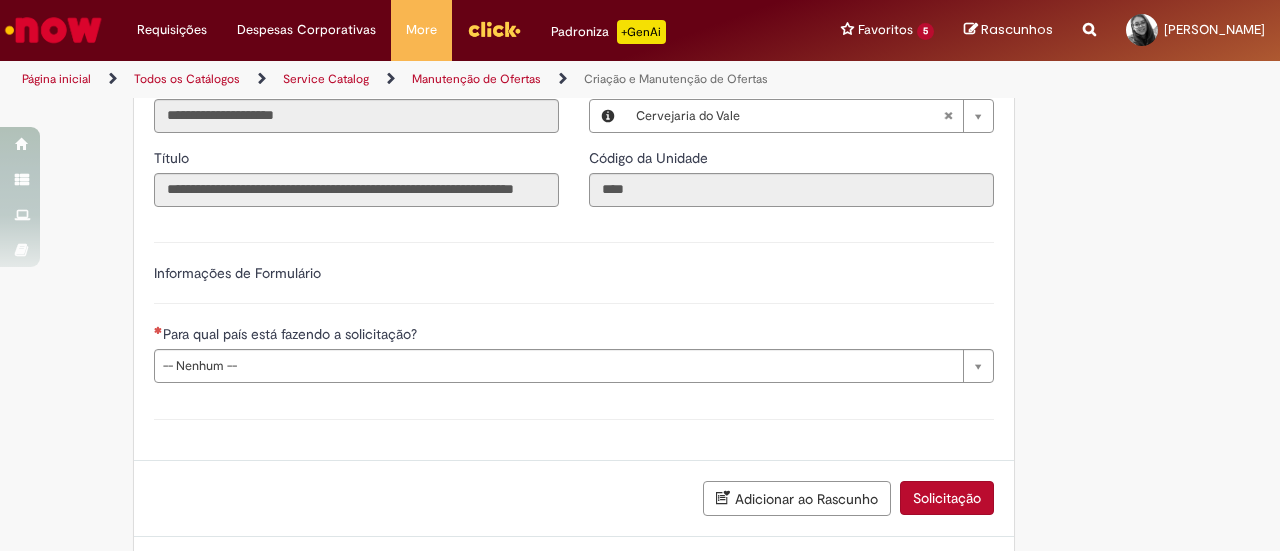 scroll, scrollTop: 1474, scrollLeft: 0, axis: vertical 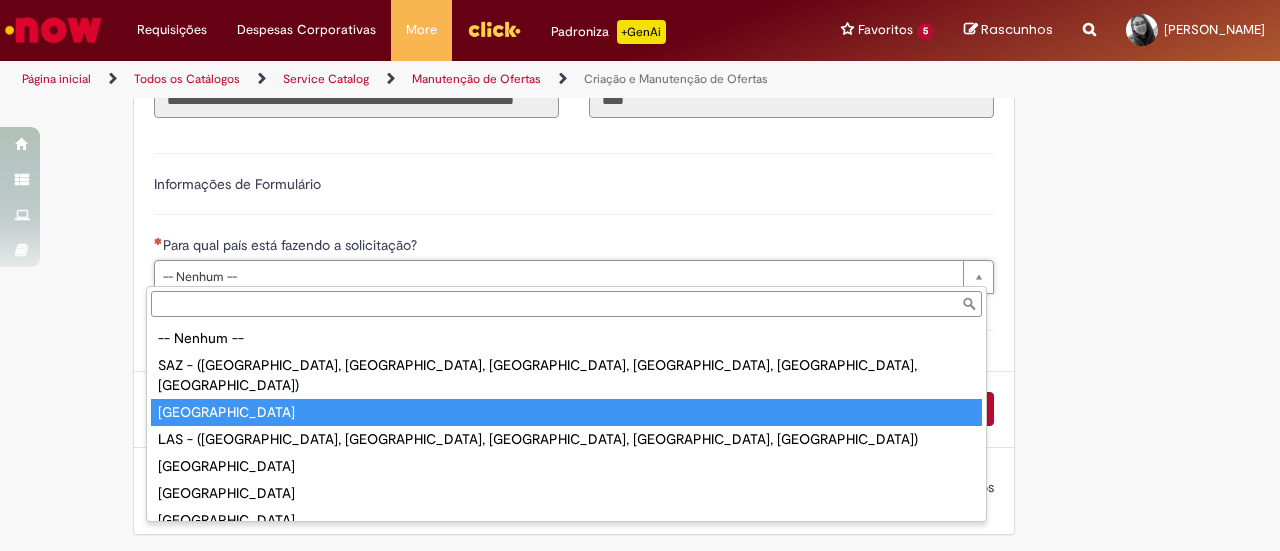 type on "******" 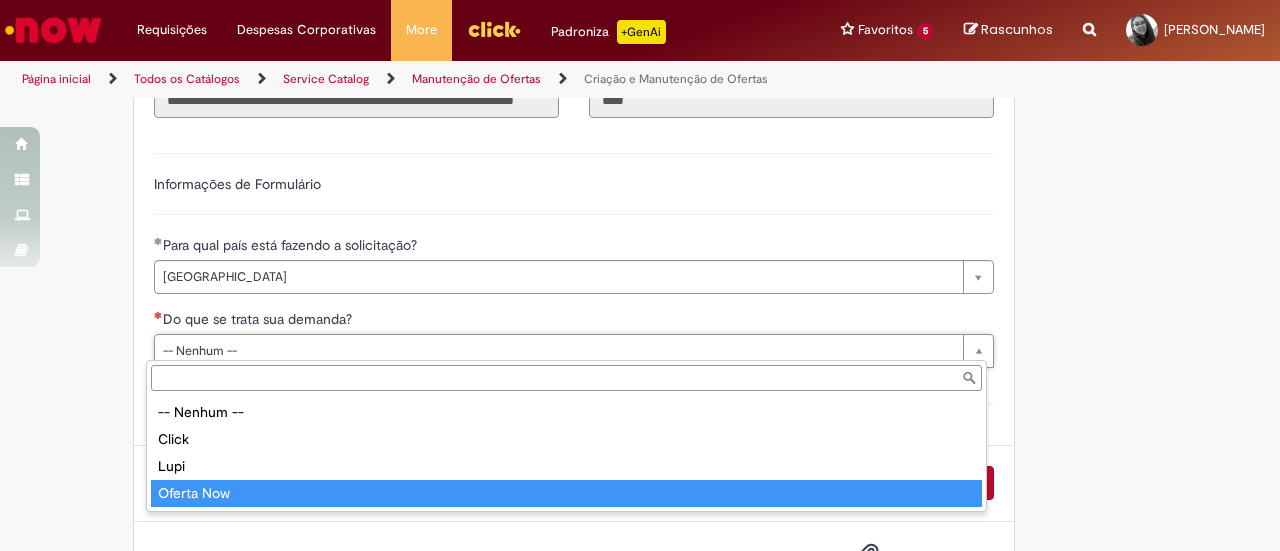 type on "**********" 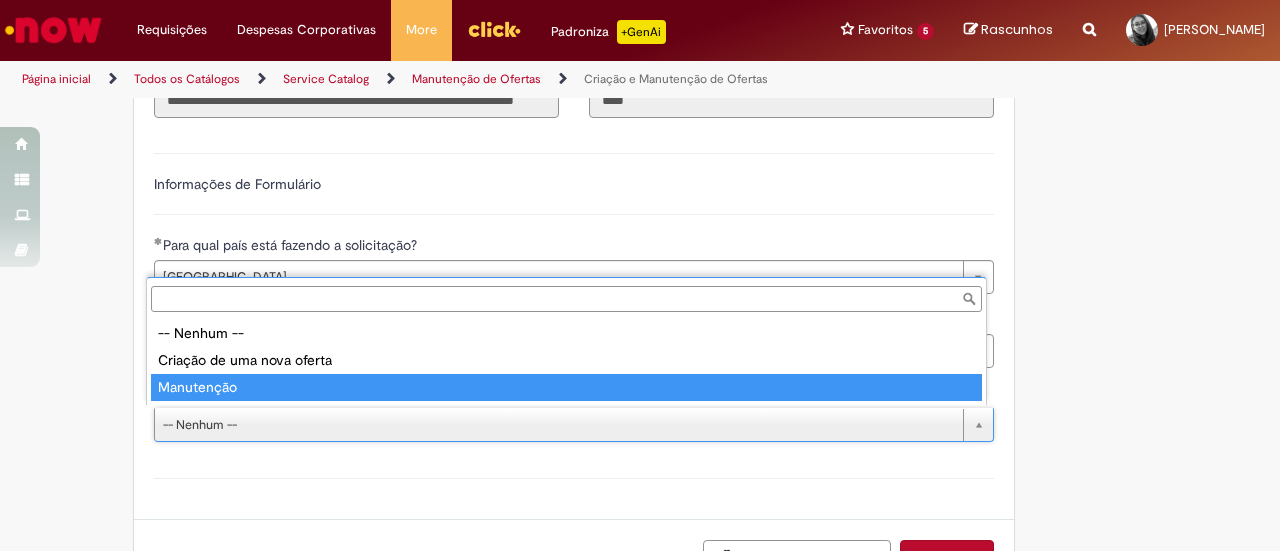 type on "**********" 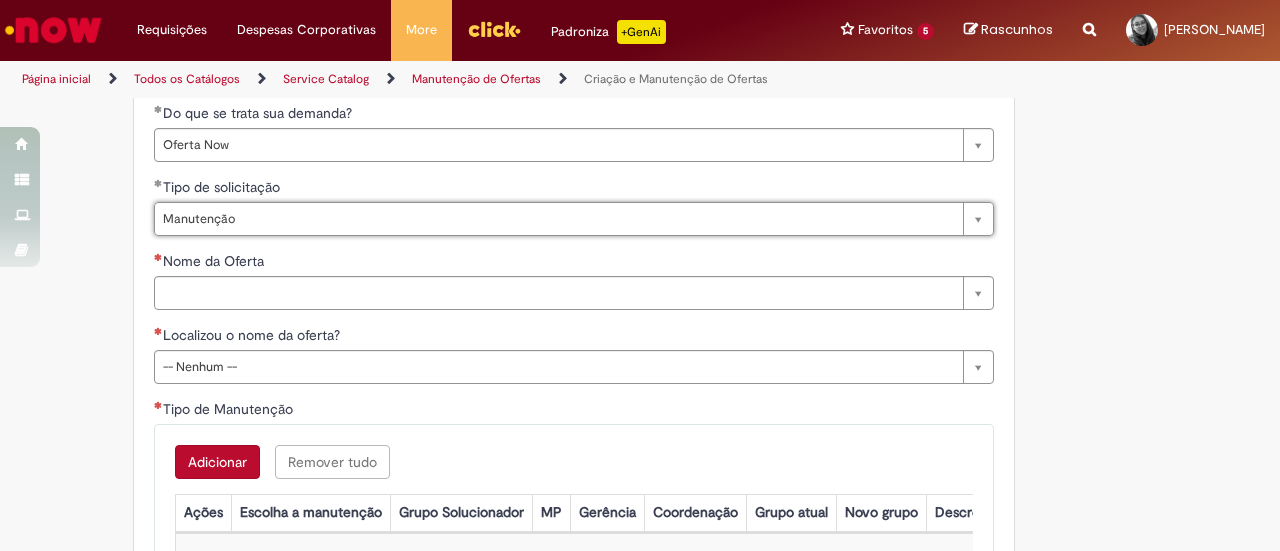 scroll, scrollTop: 1680, scrollLeft: 0, axis: vertical 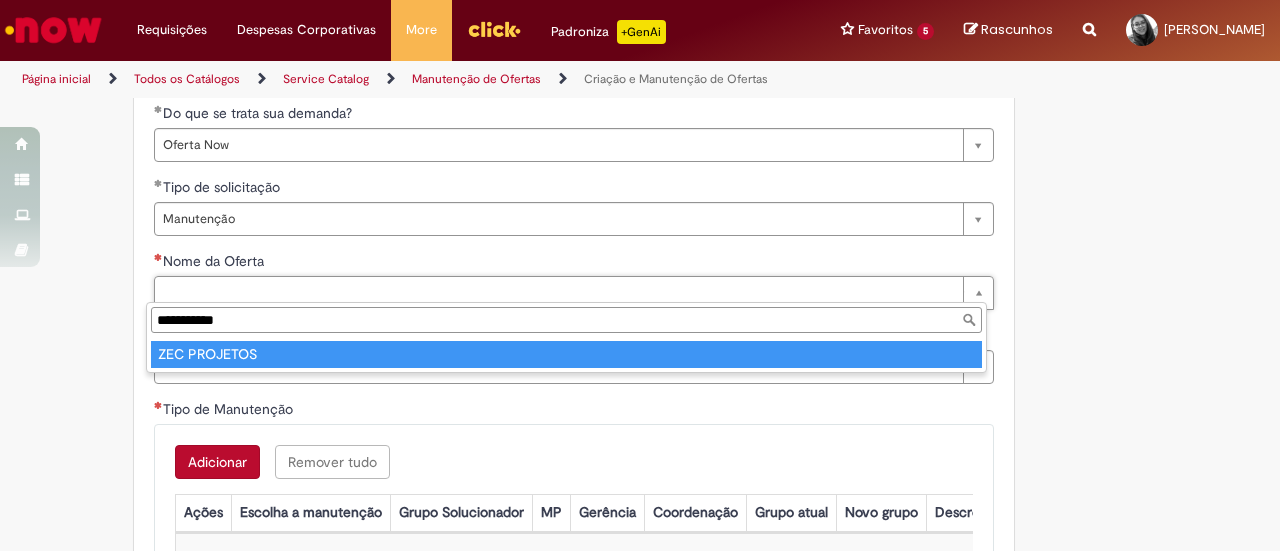 type on "**********" 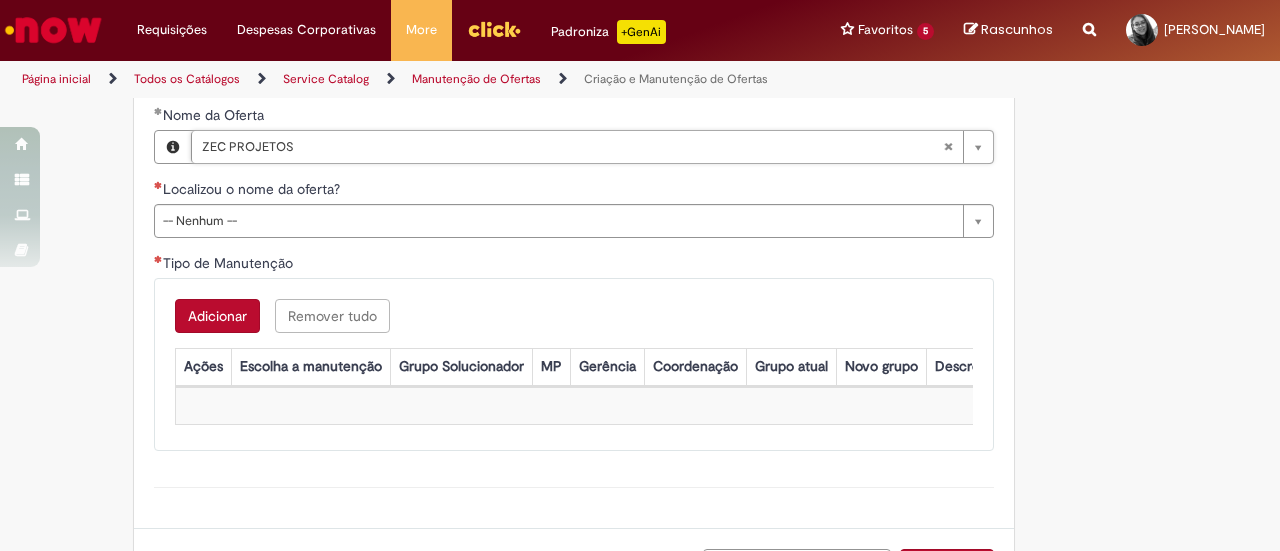 scroll, scrollTop: 1816, scrollLeft: 0, axis: vertical 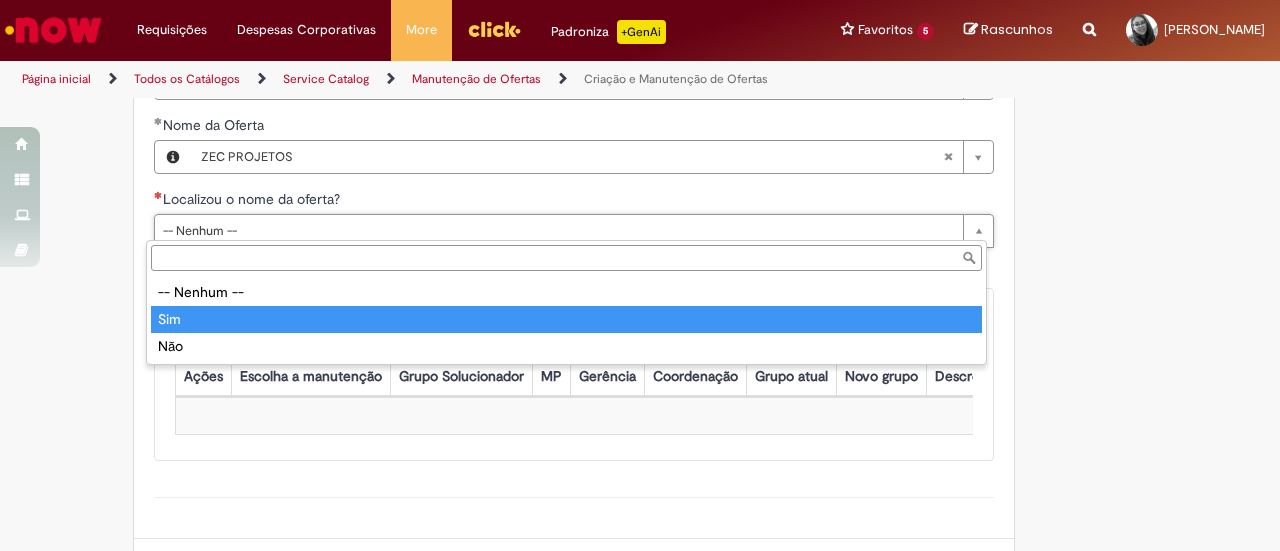 type on "***" 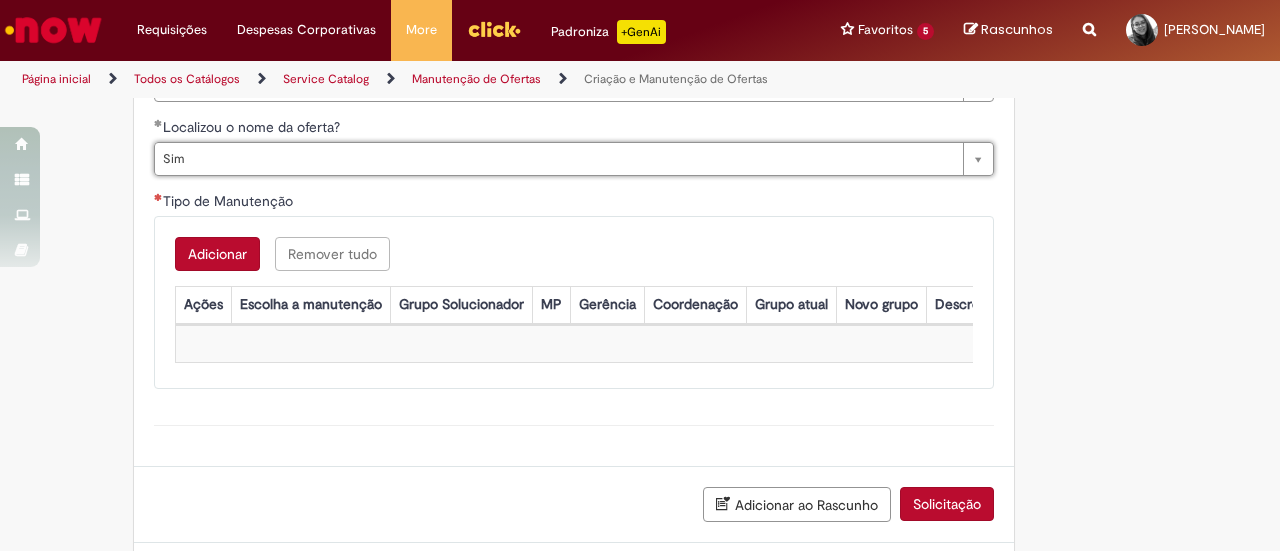 scroll, scrollTop: 1888, scrollLeft: 0, axis: vertical 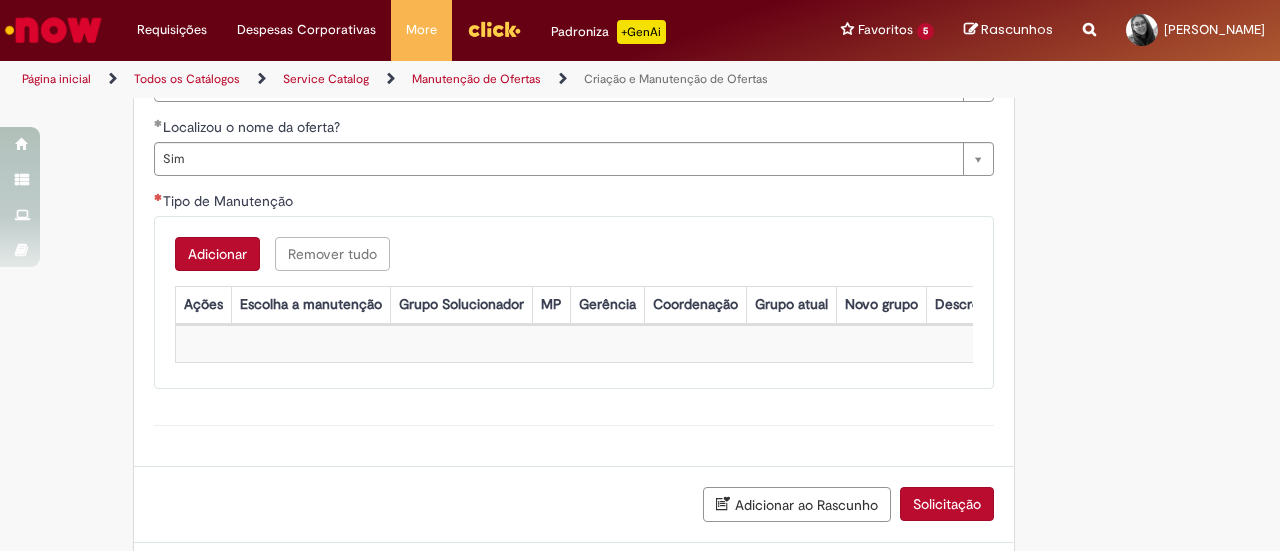 click on "Adicionar" at bounding box center [217, 254] 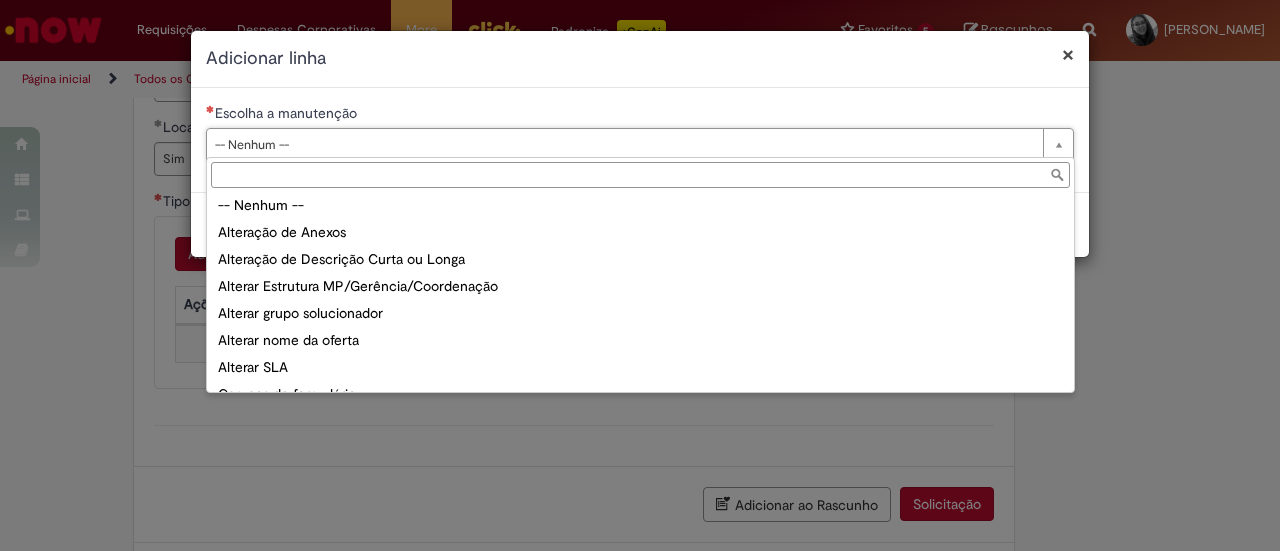 scroll, scrollTop: 0, scrollLeft: 0, axis: both 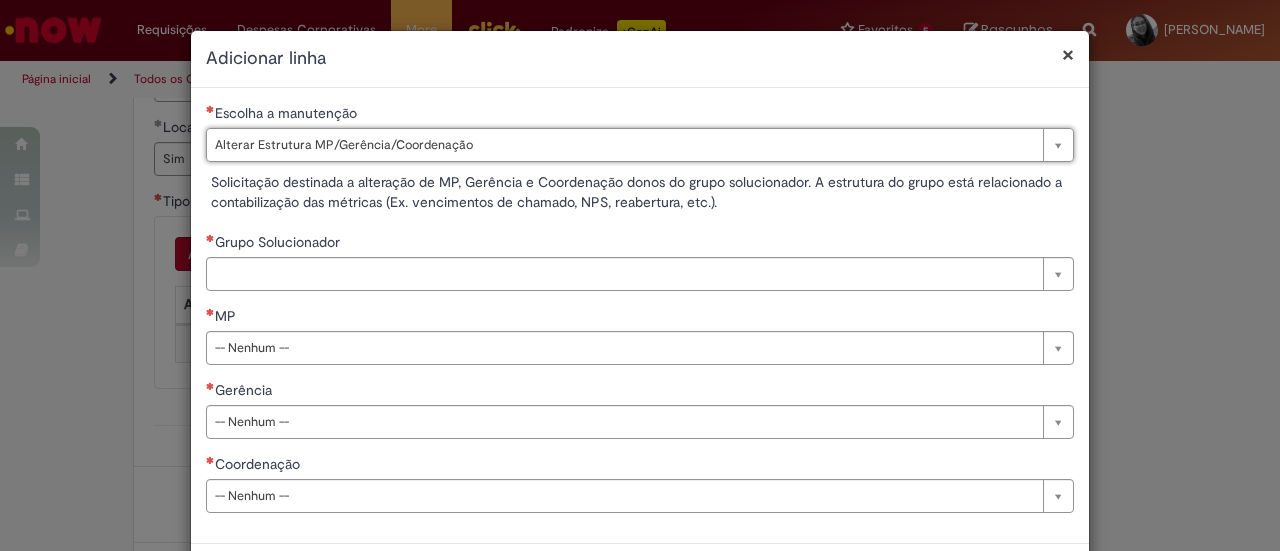 type on "**********" 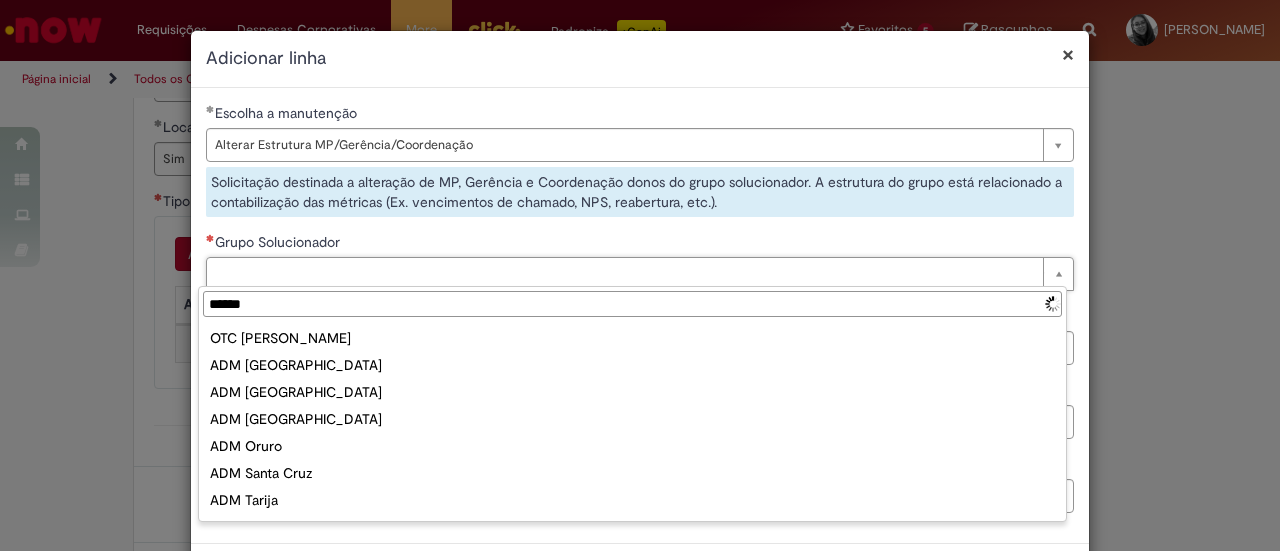 type on "*******" 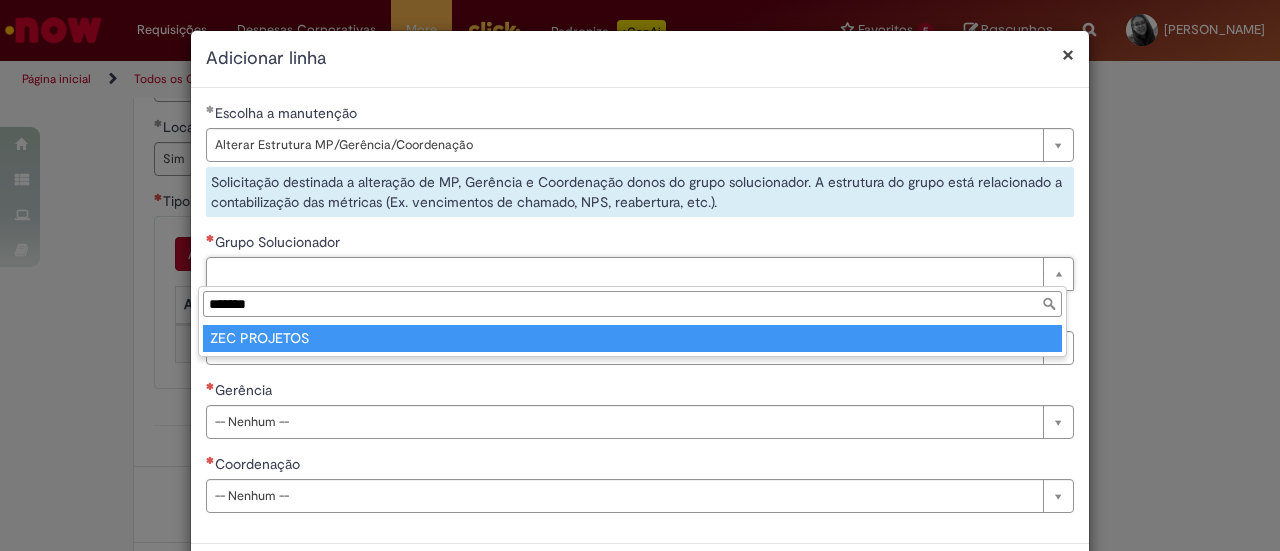 type on "**********" 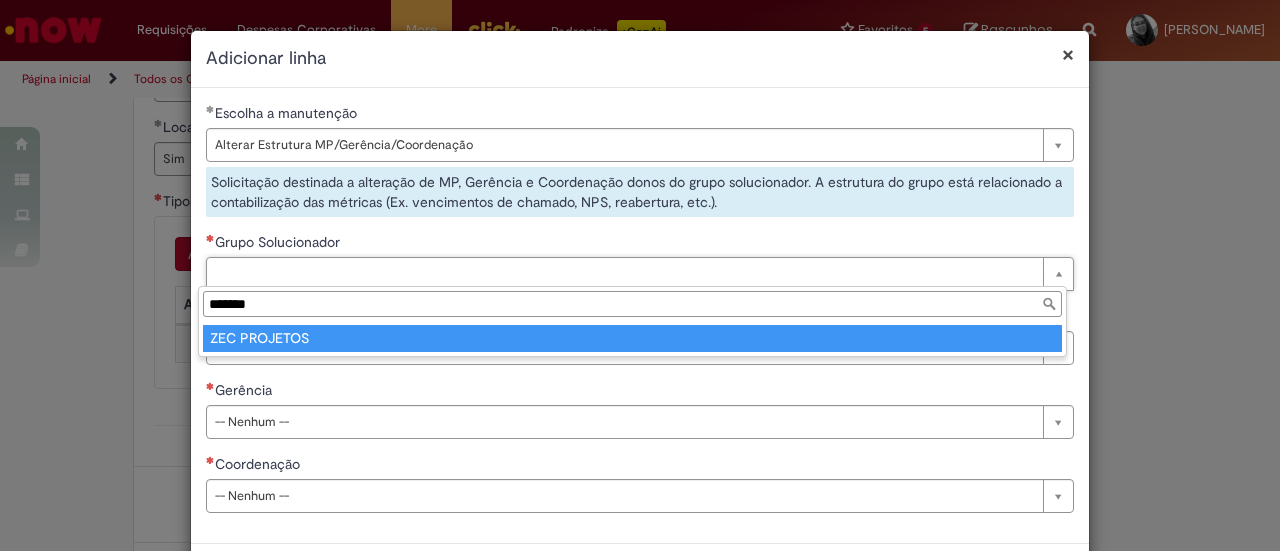 type on "**********" 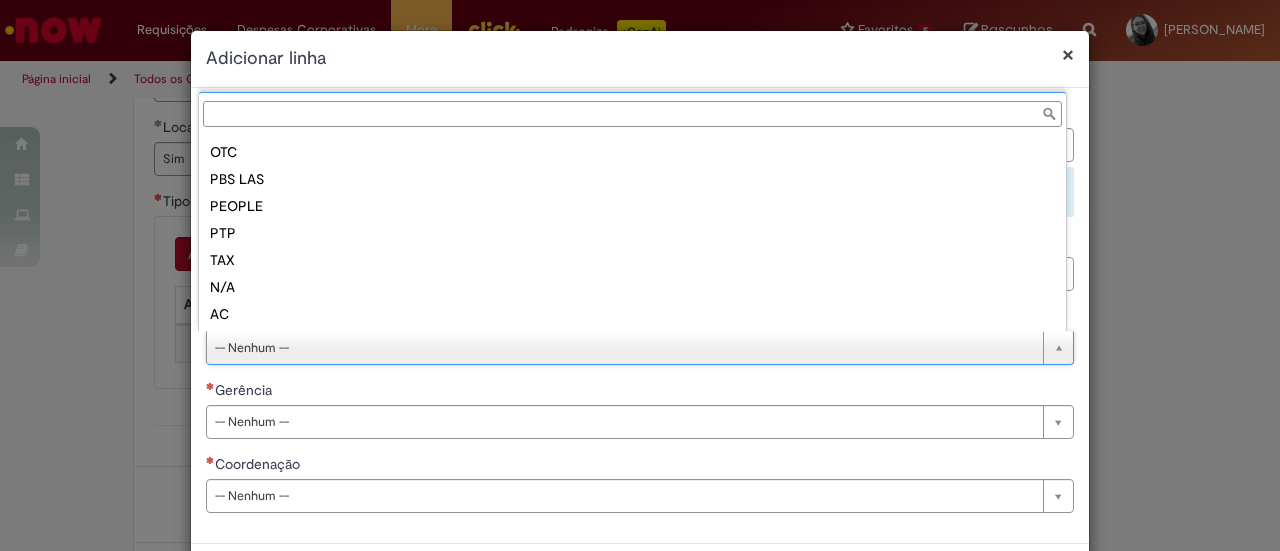 scroll, scrollTop: 348, scrollLeft: 0, axis: vertical 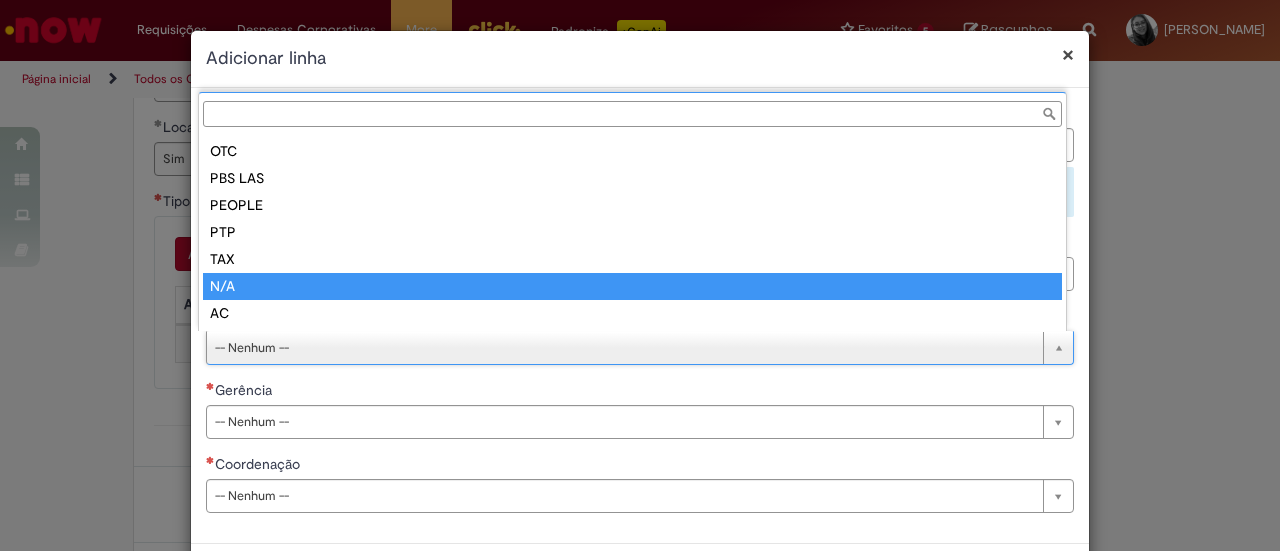 type on "***" 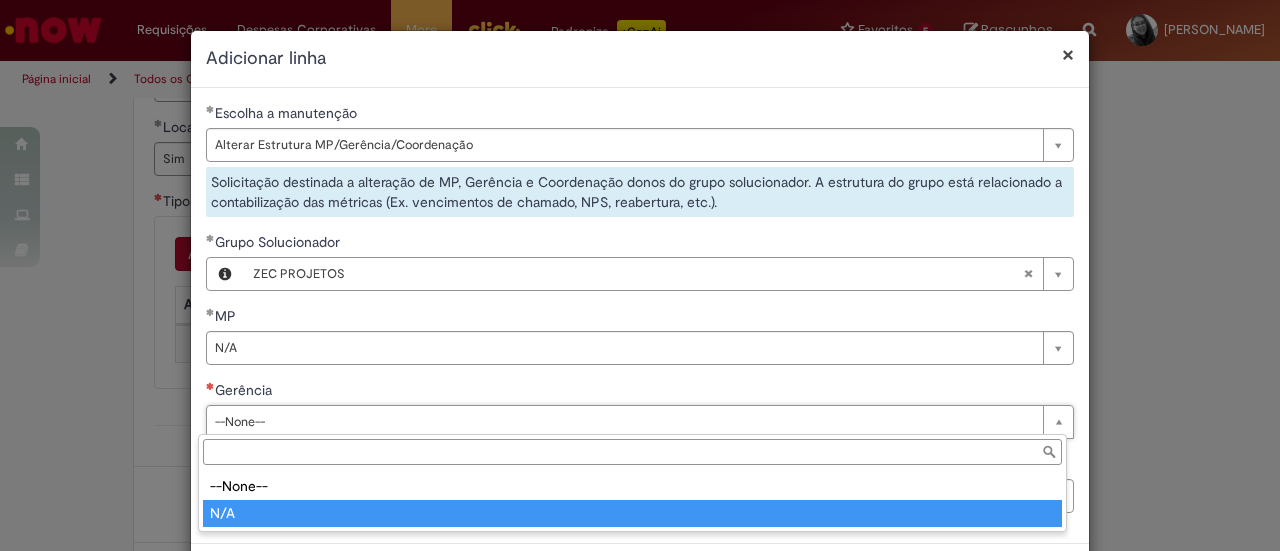 type on "***" 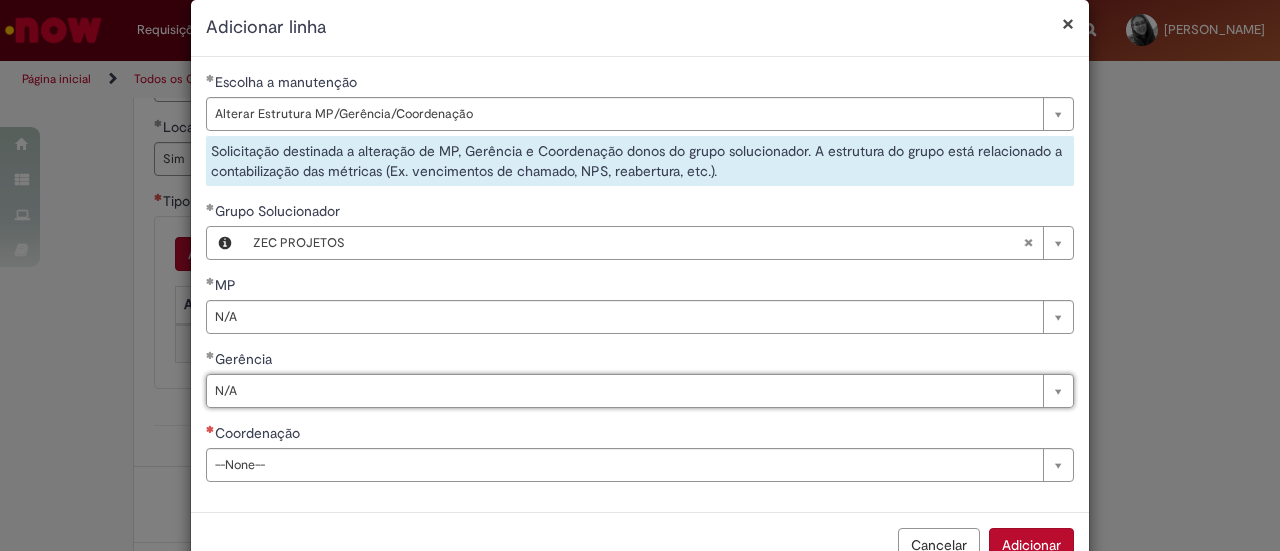 scroll, scrollTop: 85, scrollLeft: 0, axis: vertical 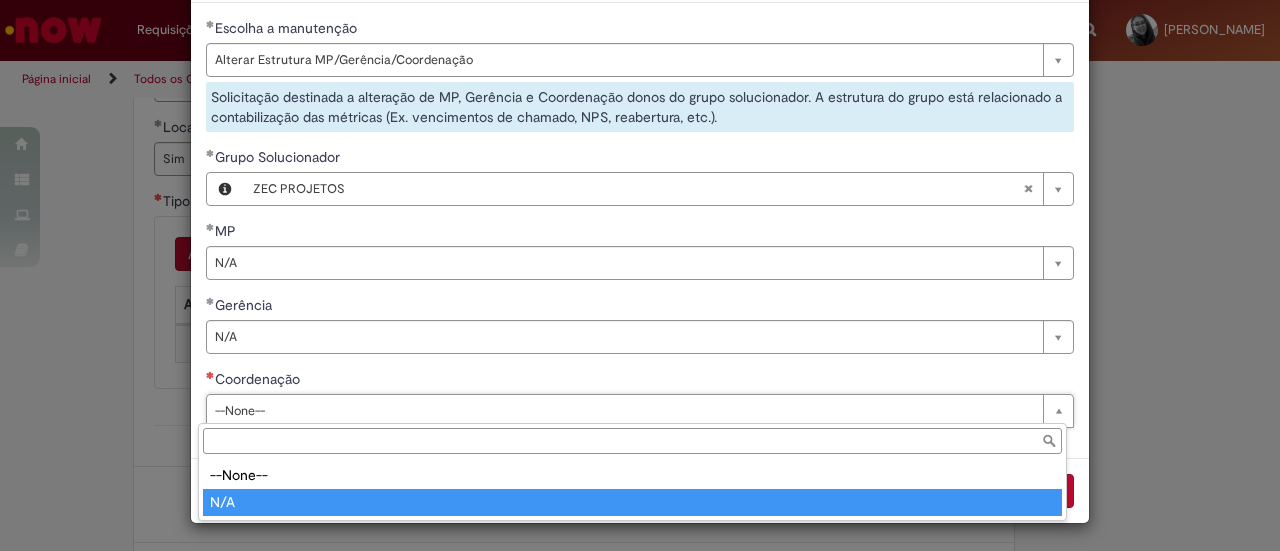 type on "***" 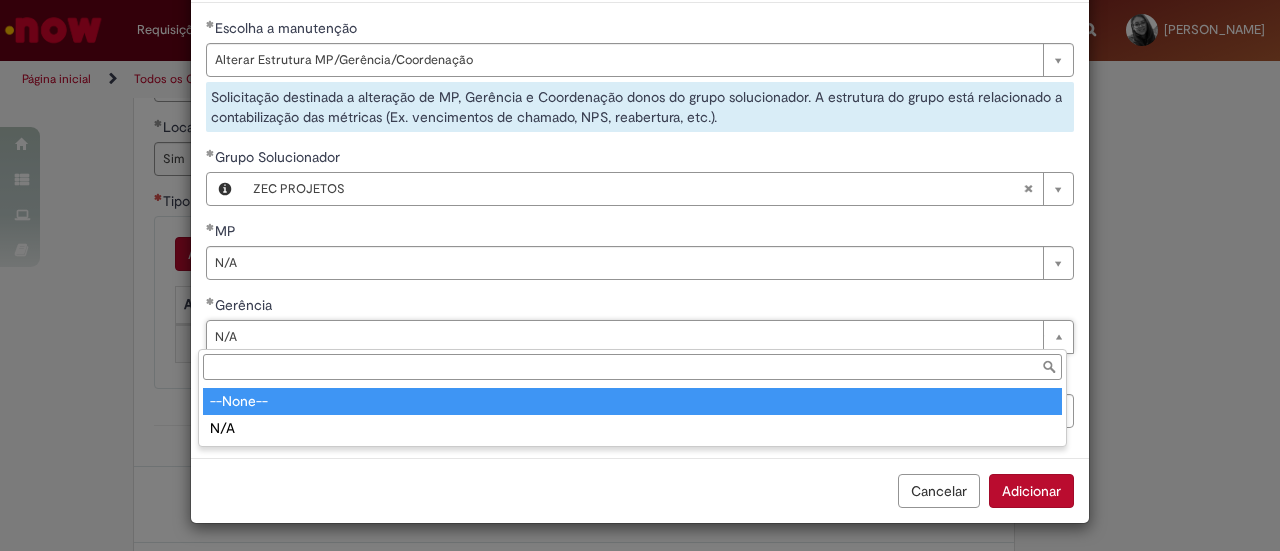 type on "***" 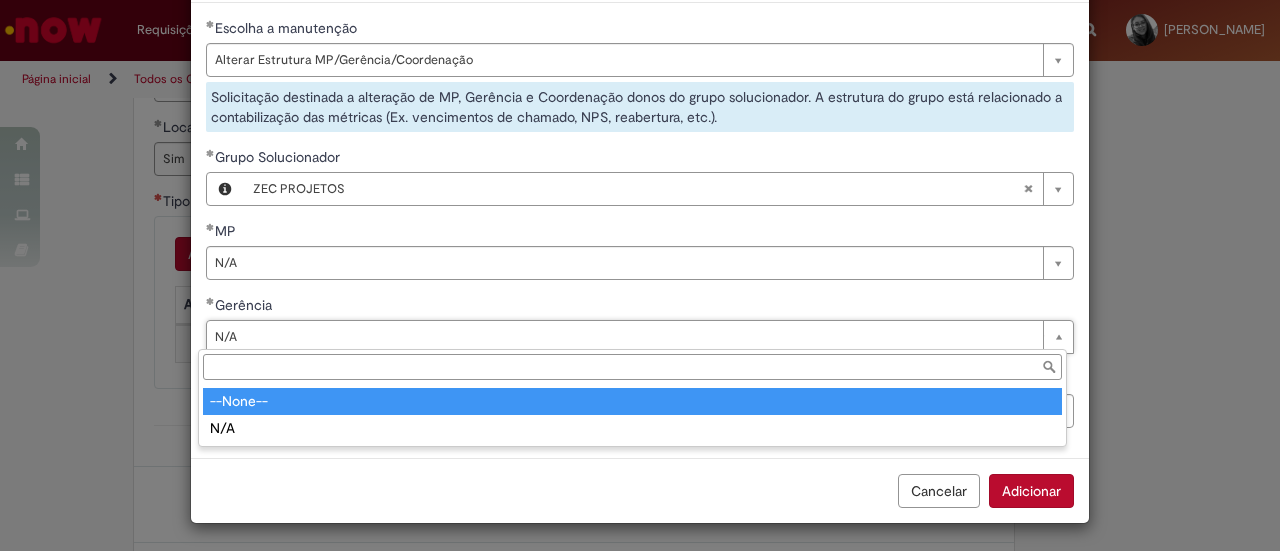 scroll, scrollTop: 0, scrollLeft: 23, axis: horizontal 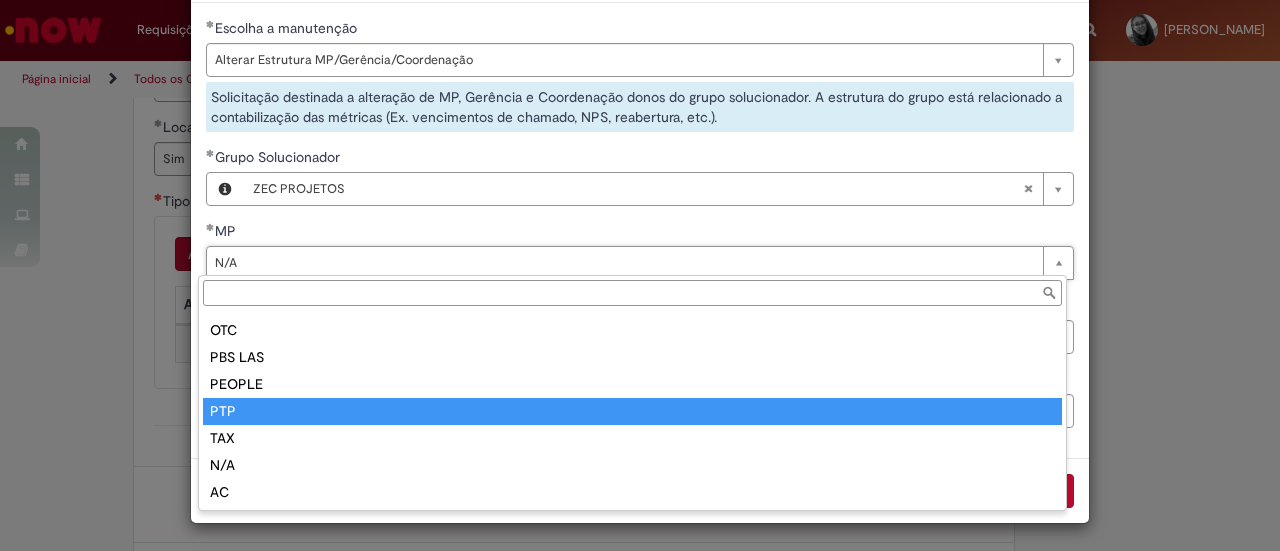 type on "***" 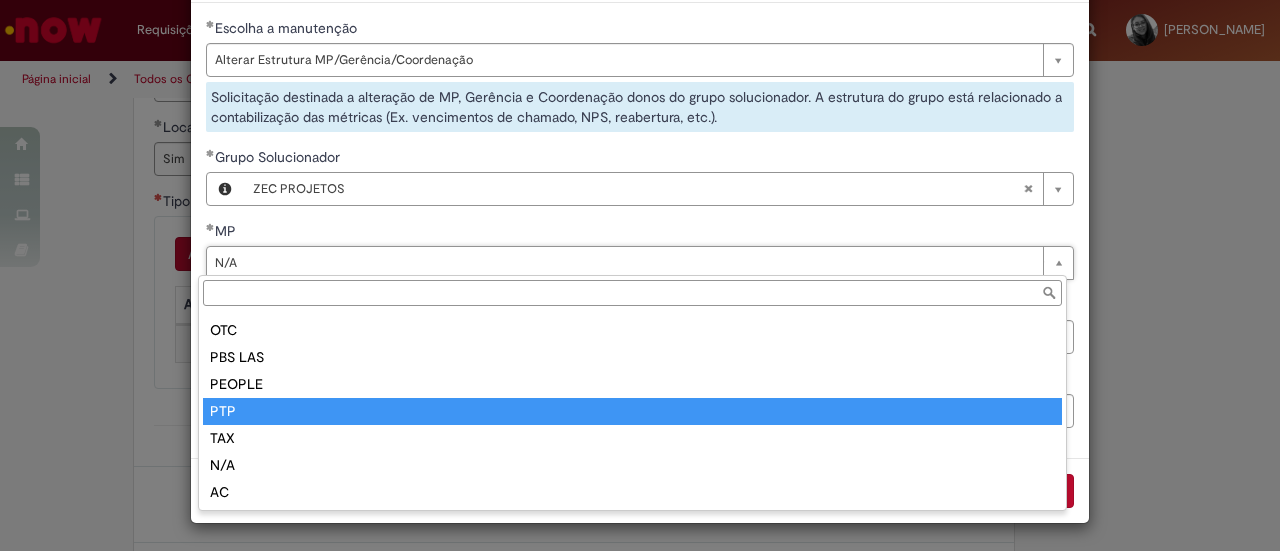 scroll, scrollTop: 0, scrollLeft: 23, axis: horizontal 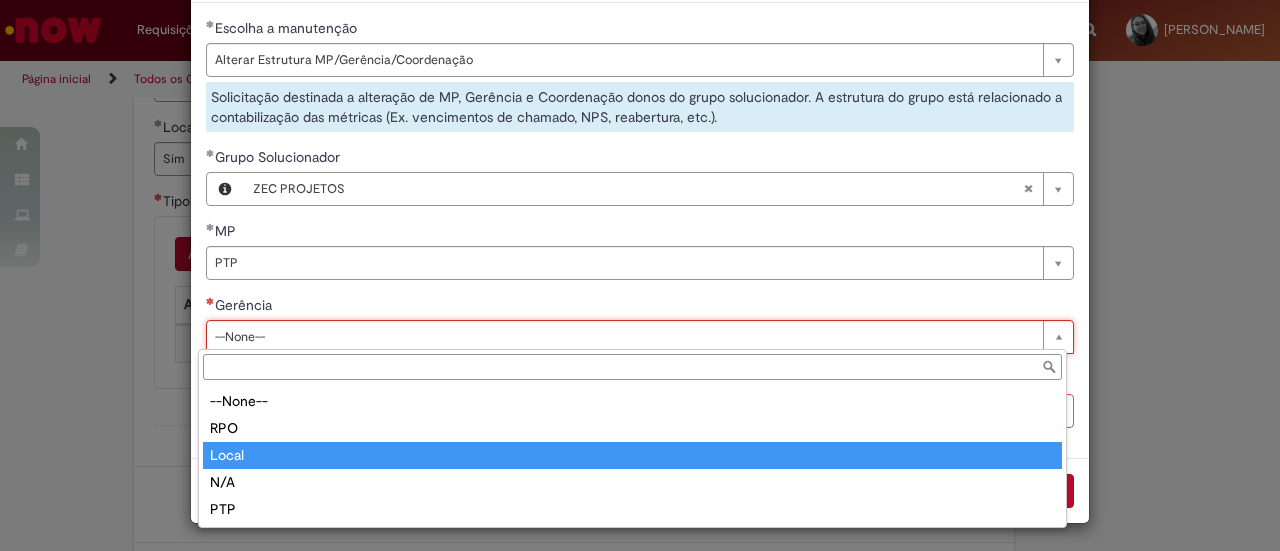 type on "*****" 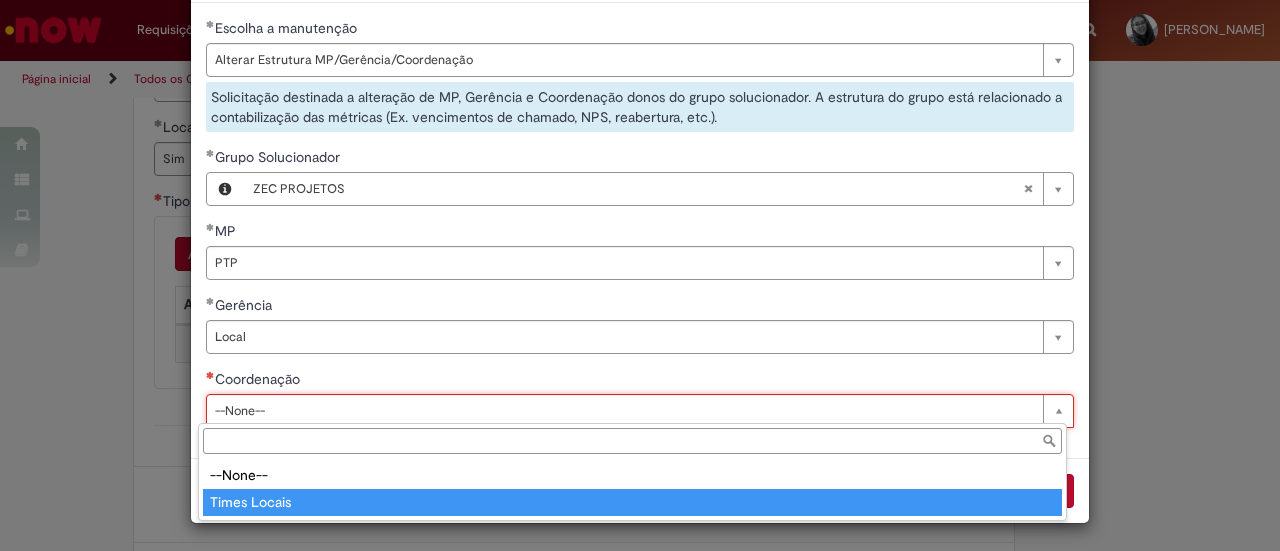 type on "**********" 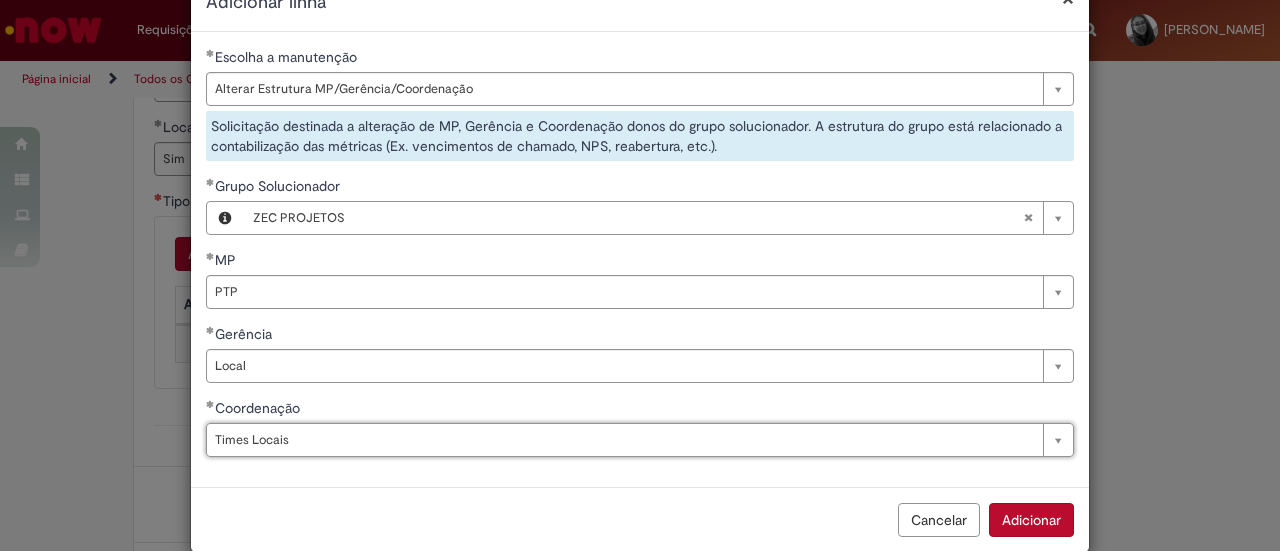 scroll, scrollTop: 55, scrollLeft: 0, axis: vertical 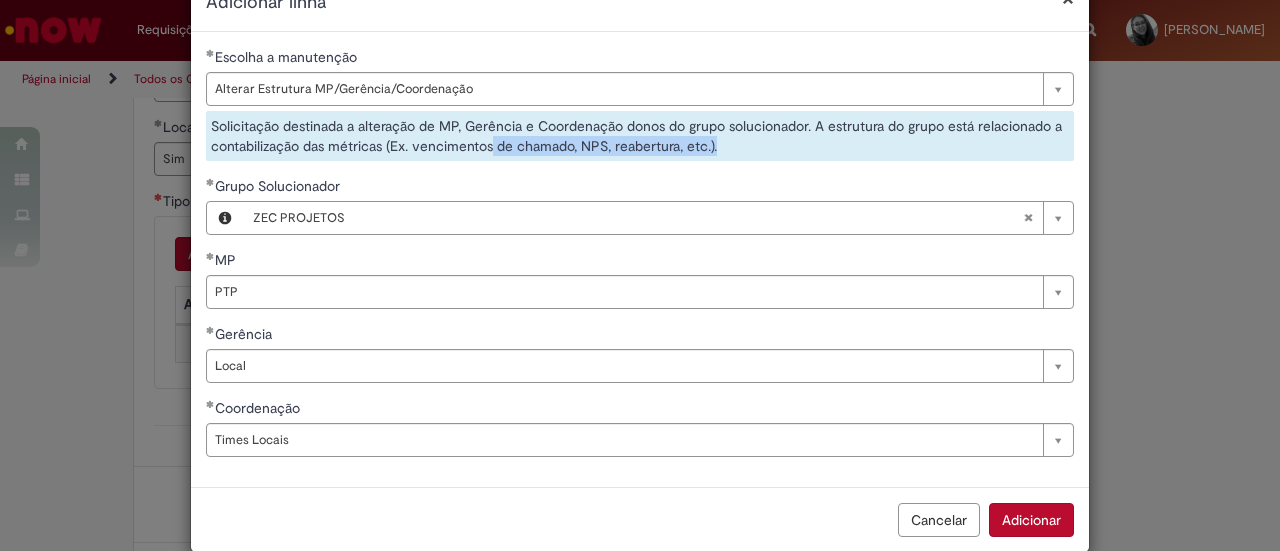 drag, startPoint x: 486, startPoint y: 145, endPoint x: 784, endPoint y: 145, distance: 298 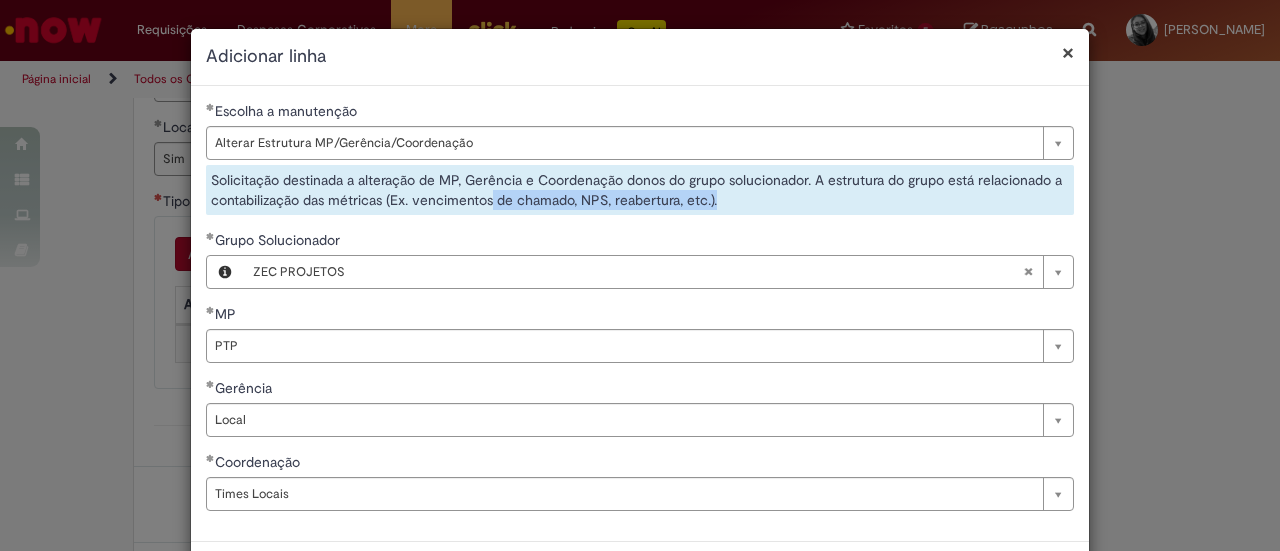 scroll, scrollTop: 0, scrollLeft: 0, axis: both 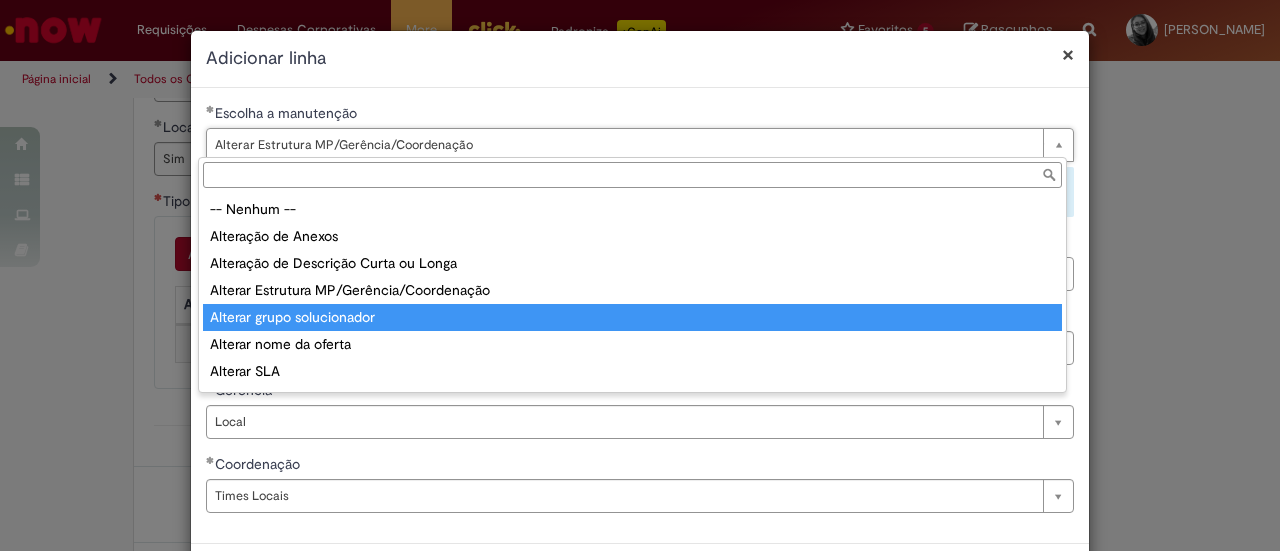 type on "**********" 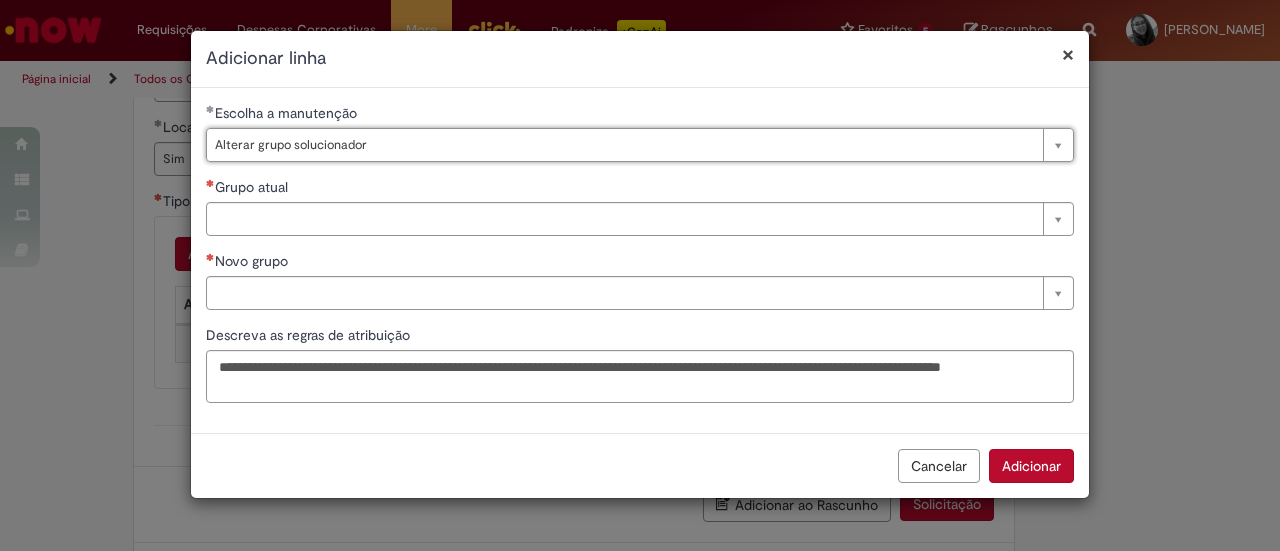 scroll, scrollTop: 0, scrollLeft: 165, axis: horizontal 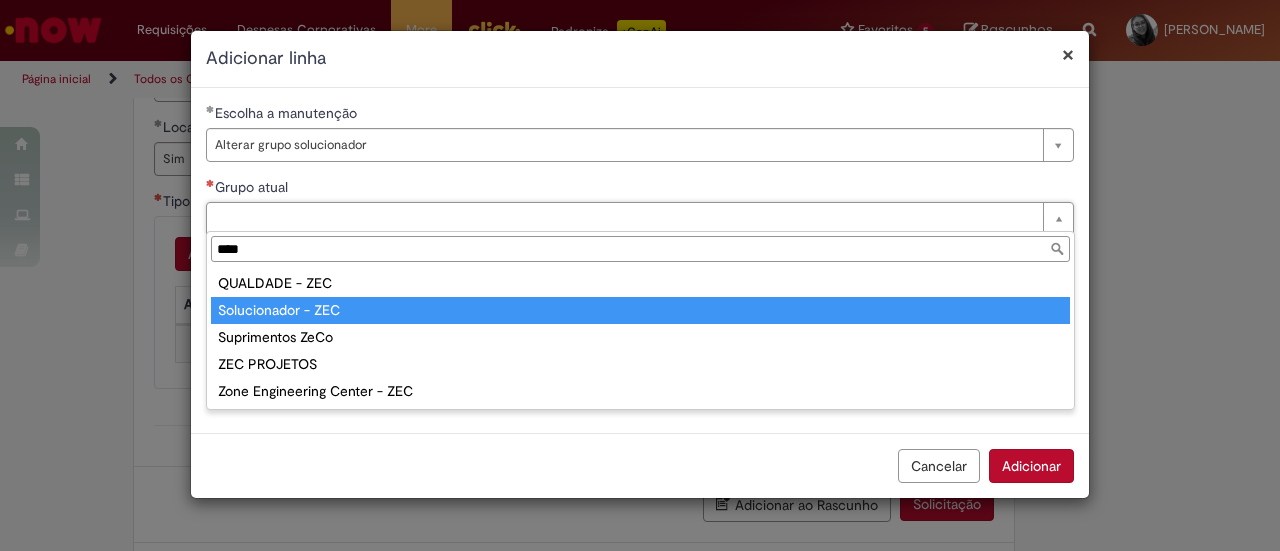 type on "***" 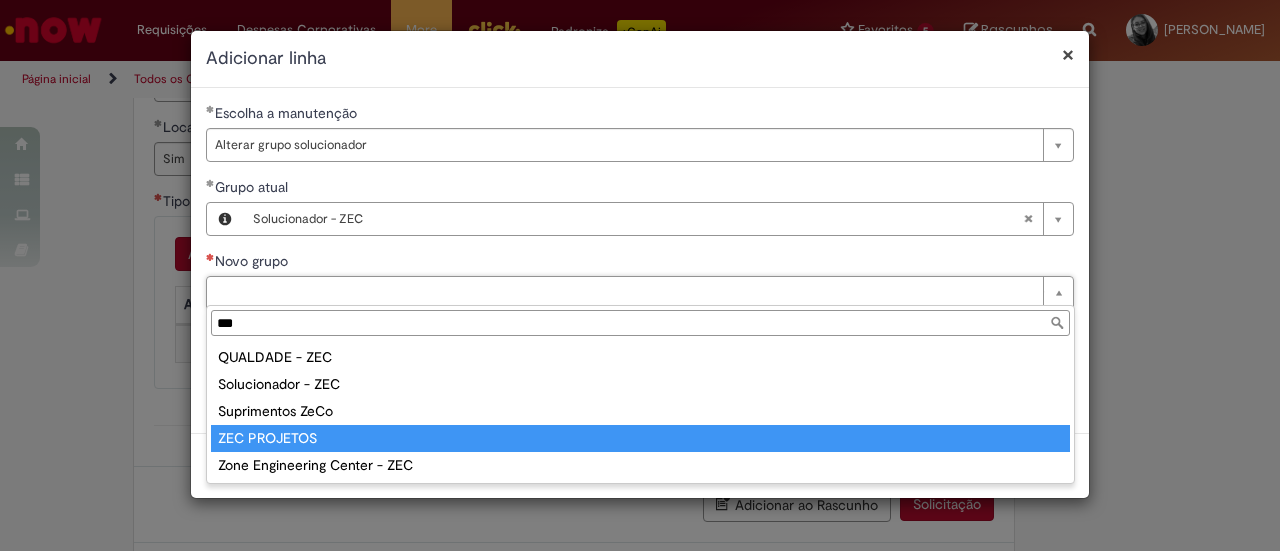 type on "***" 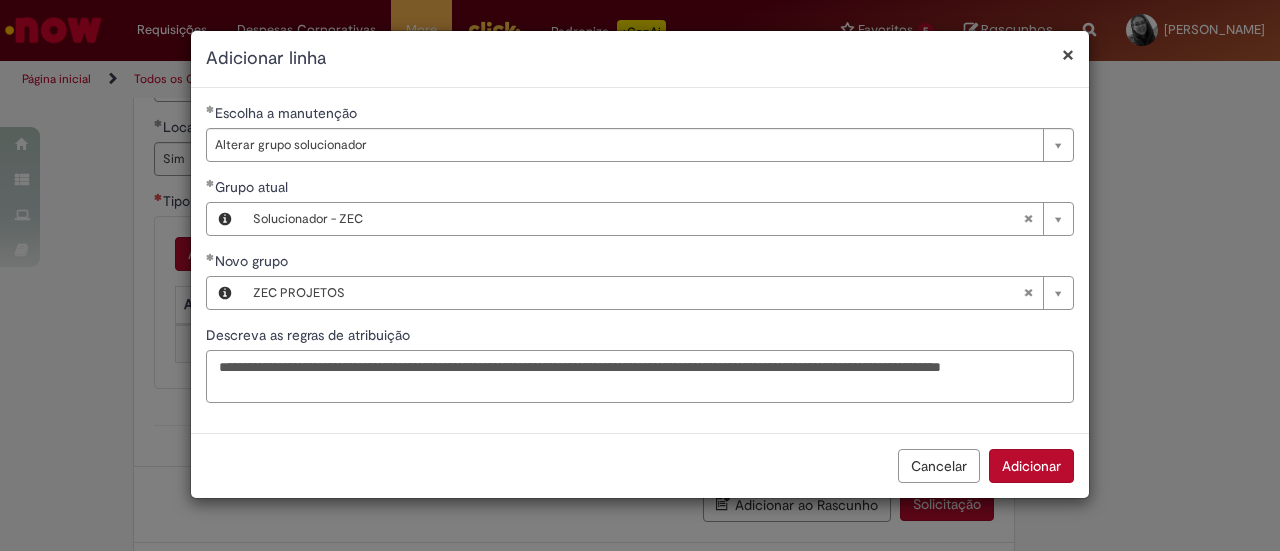 drag, startPoint x: 352, startPoint y: 367, endPoint x: 688, endPoint y: 372, distance: 336.0372 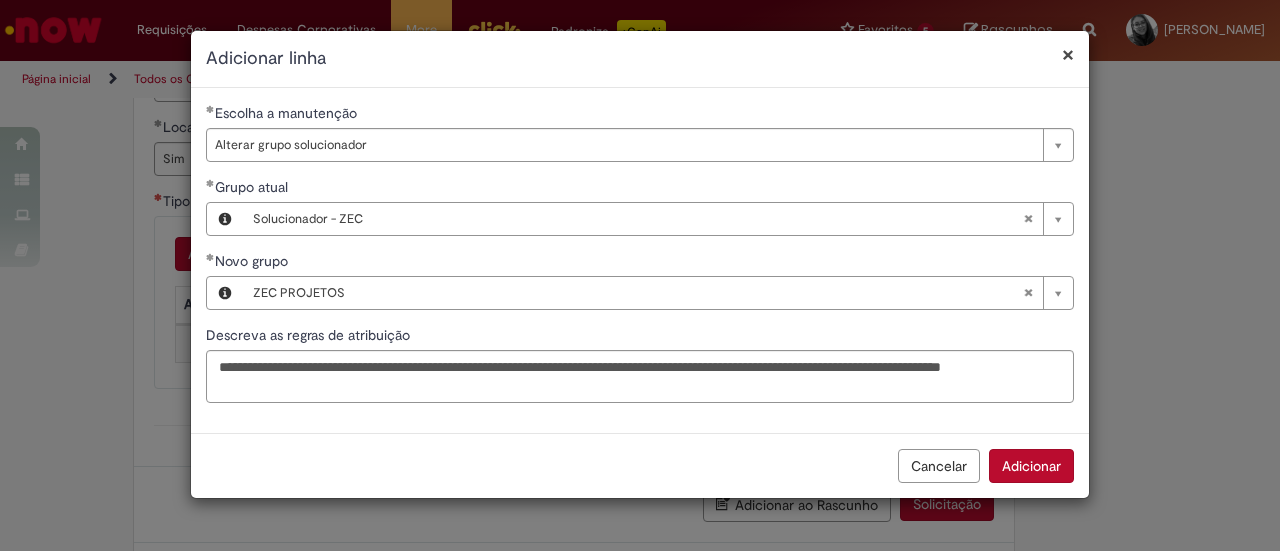 click on "Cancelar" at bounding box center [939, 466] 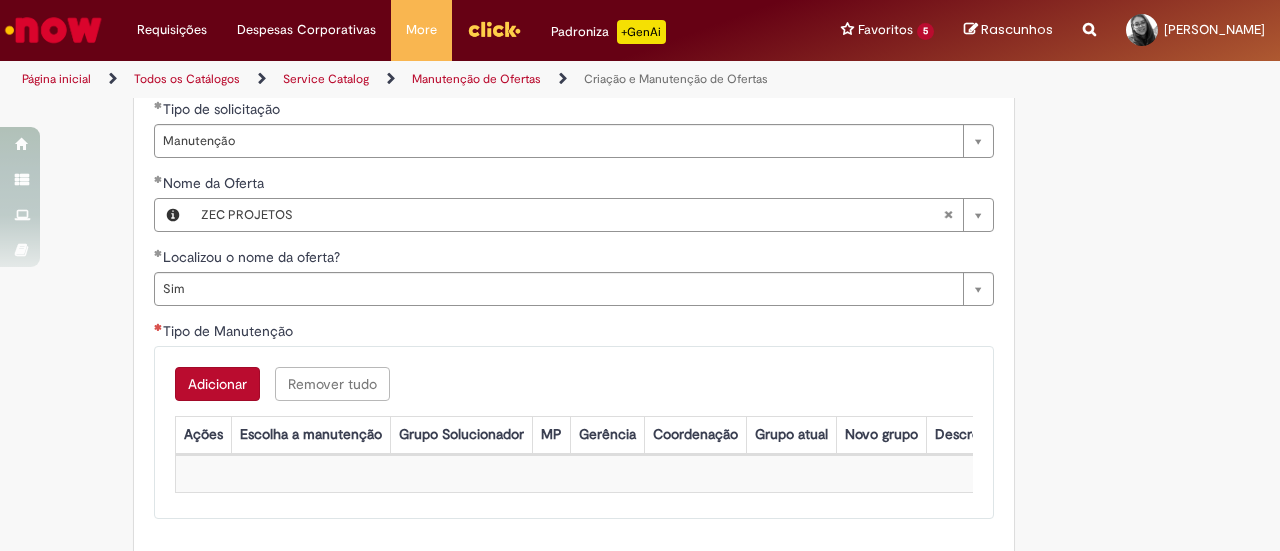 scroll, scrollTop: 1762, scrollLeft: 0, axis: vertical 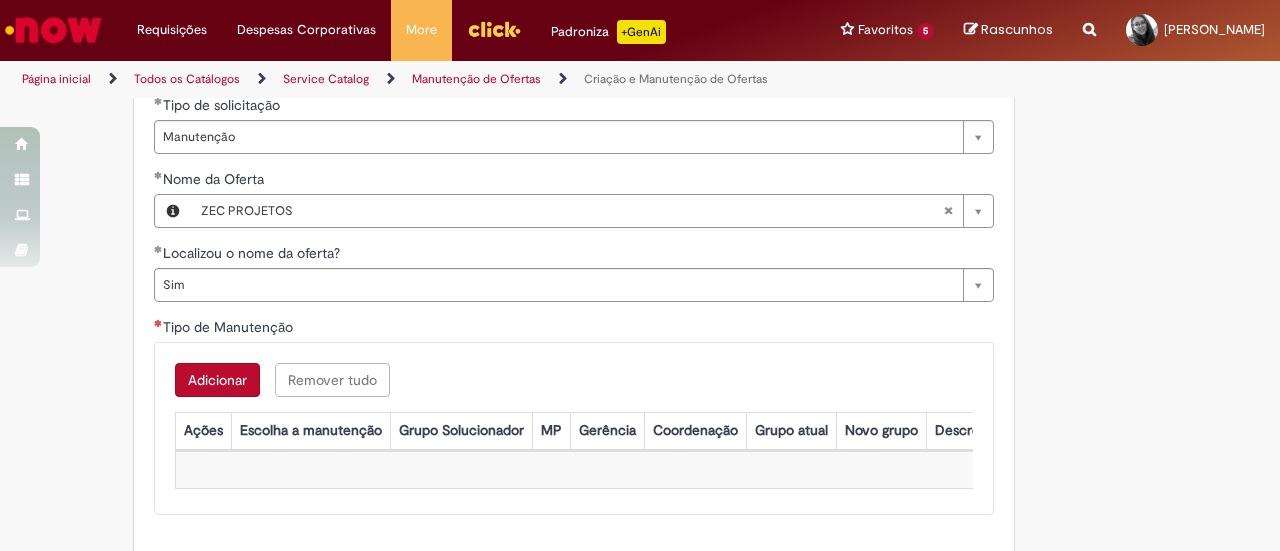 click on "Adicionar" at bounding box center [217, 380] 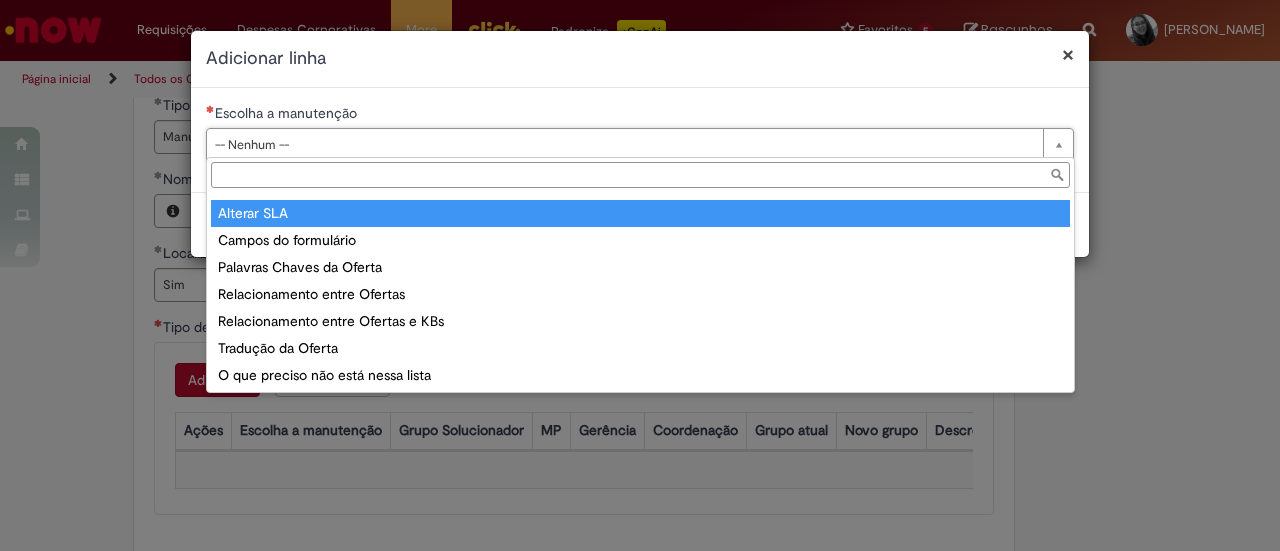 scroll, scrollTop: 158, scrollLeft: 0, axis: vertical 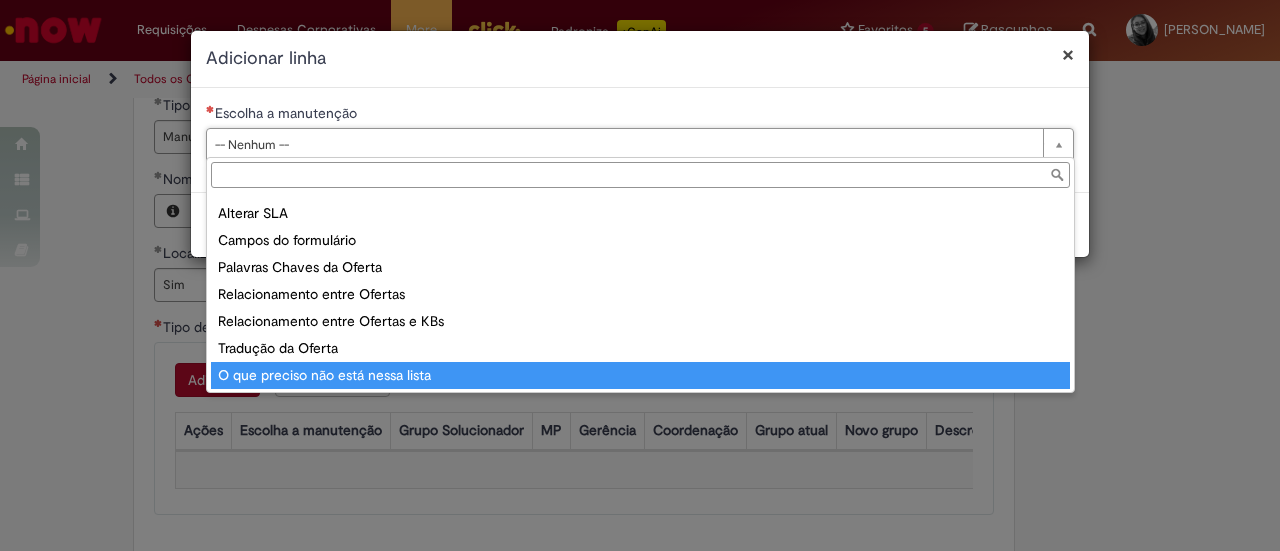 type on "**********" 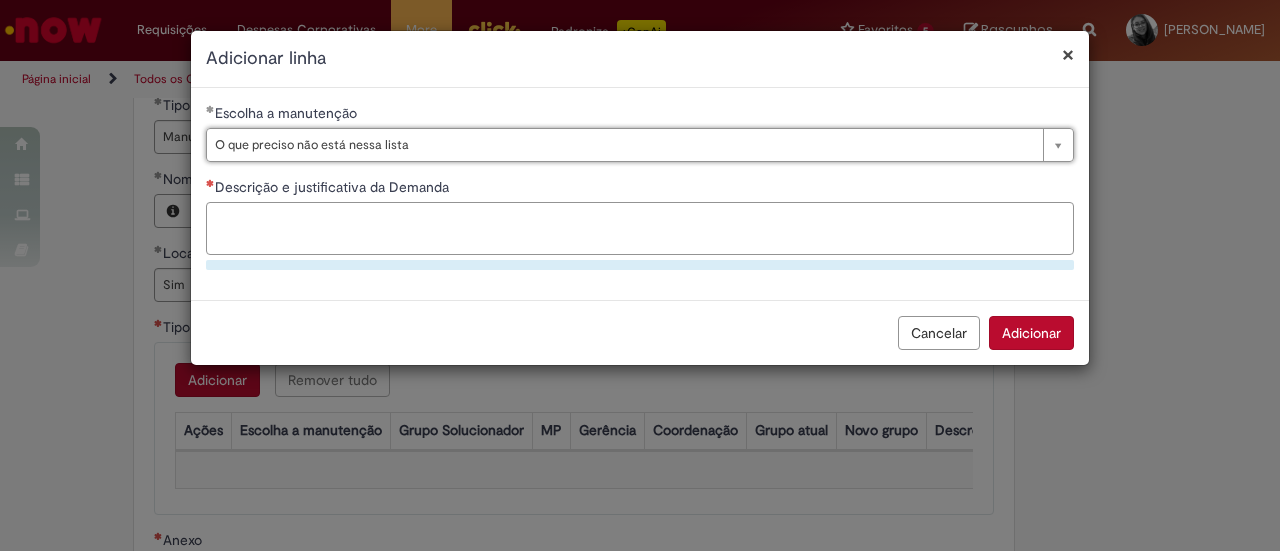 click on "Descrição e justificativa da Demanda" at bounding box center [640, 228] 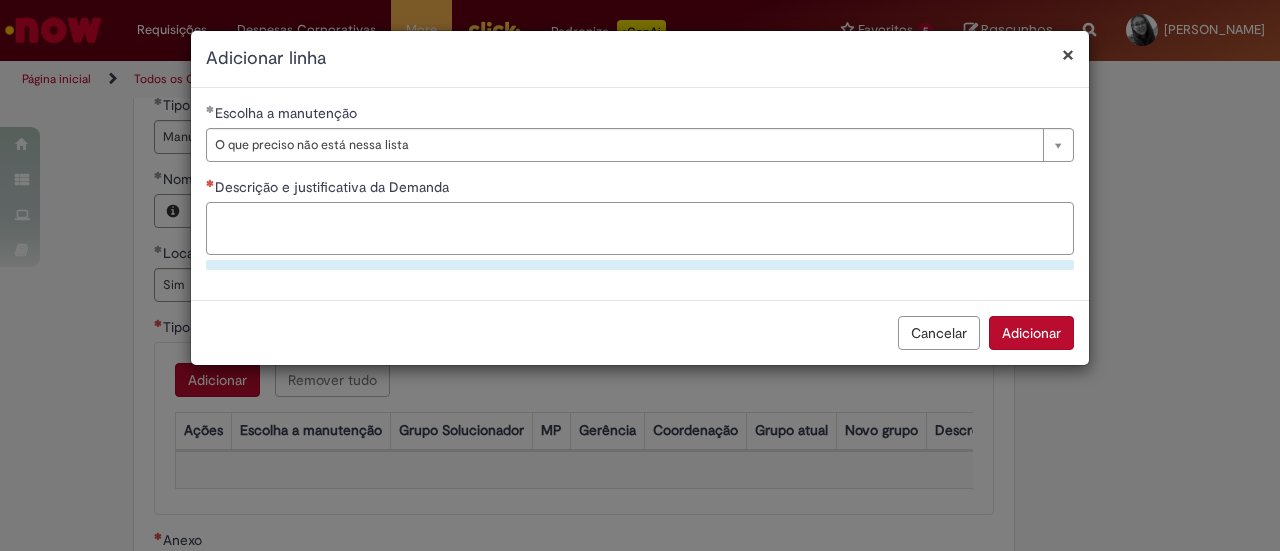 click on "Descrição e justificativa da Demanda" at bounding box center [640, 228] 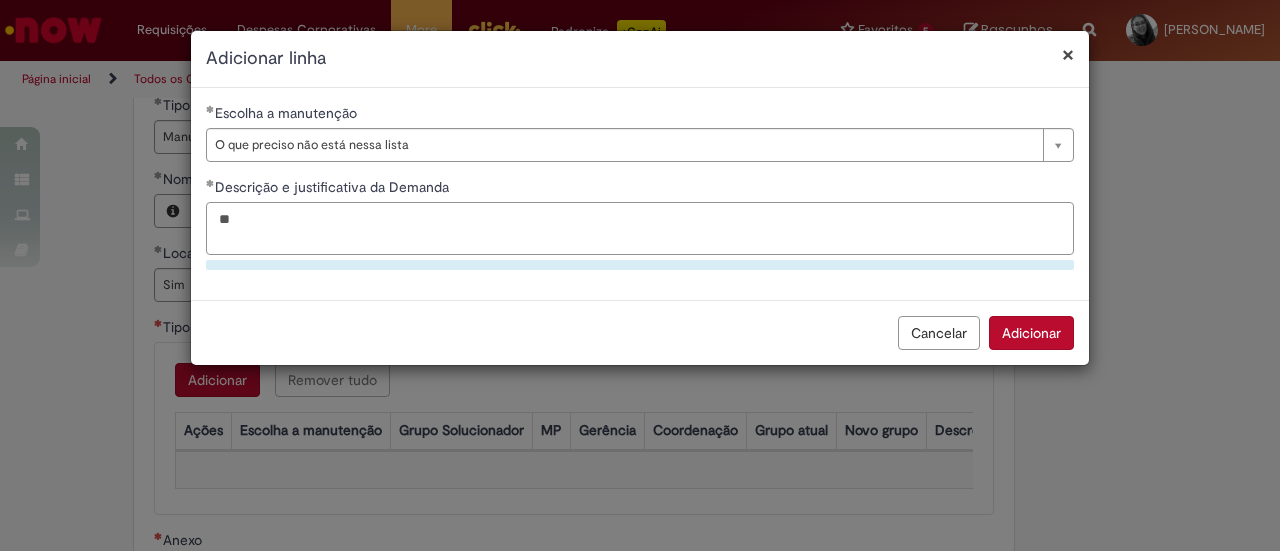 type on "*" 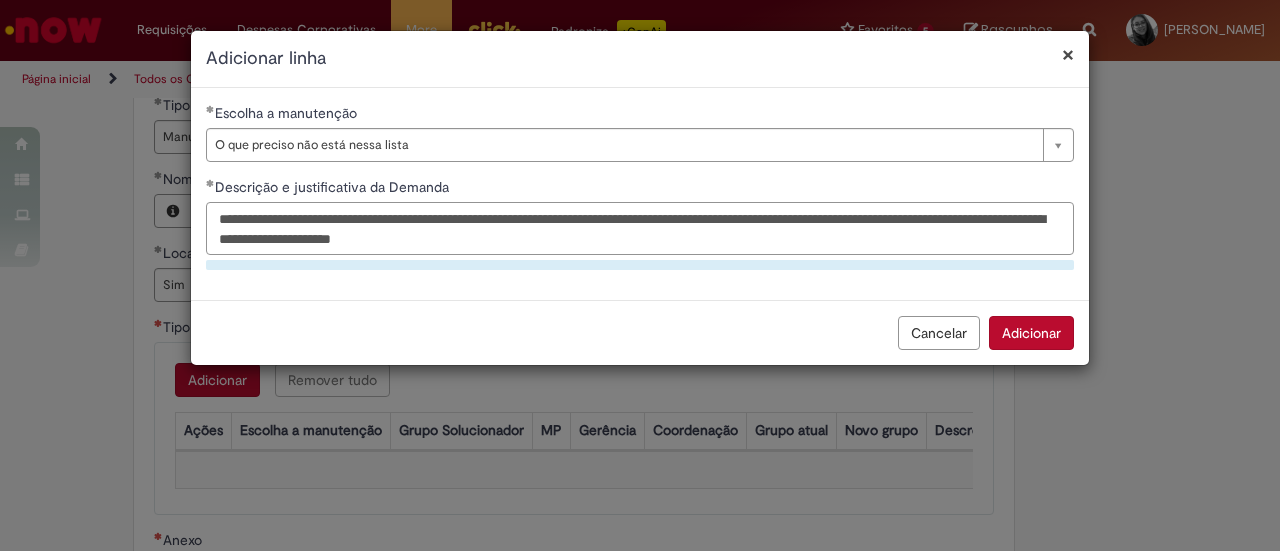 click on "**********" at bounding box center [640, 228] 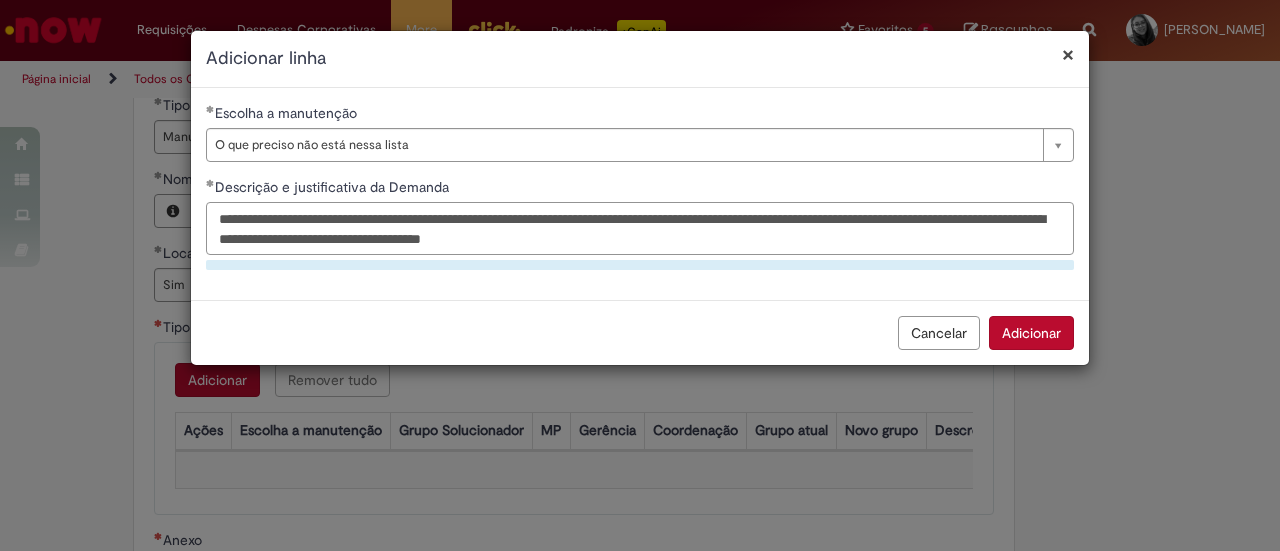 click on "**********" at bounding box center (640, 228) 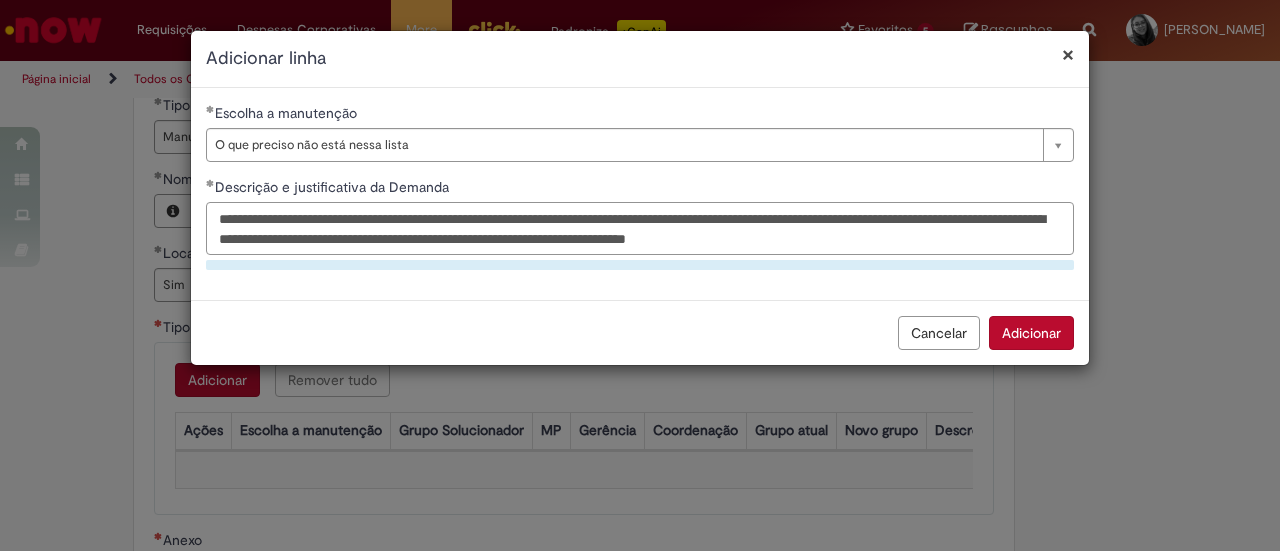 click on "**********" at bounding box center [640, 228] 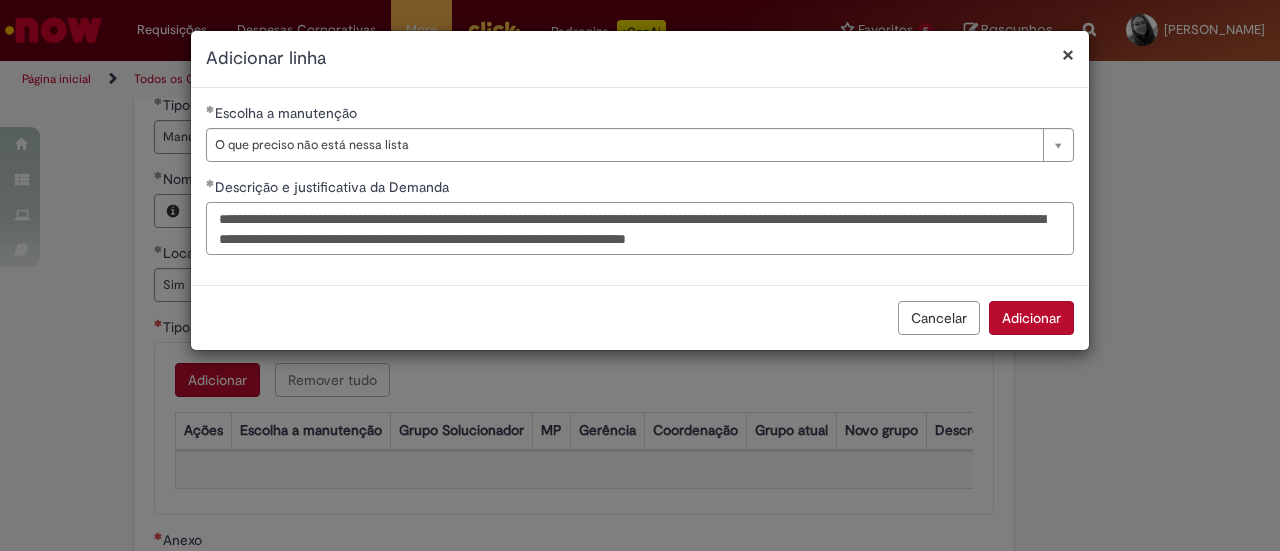paste on "*********" 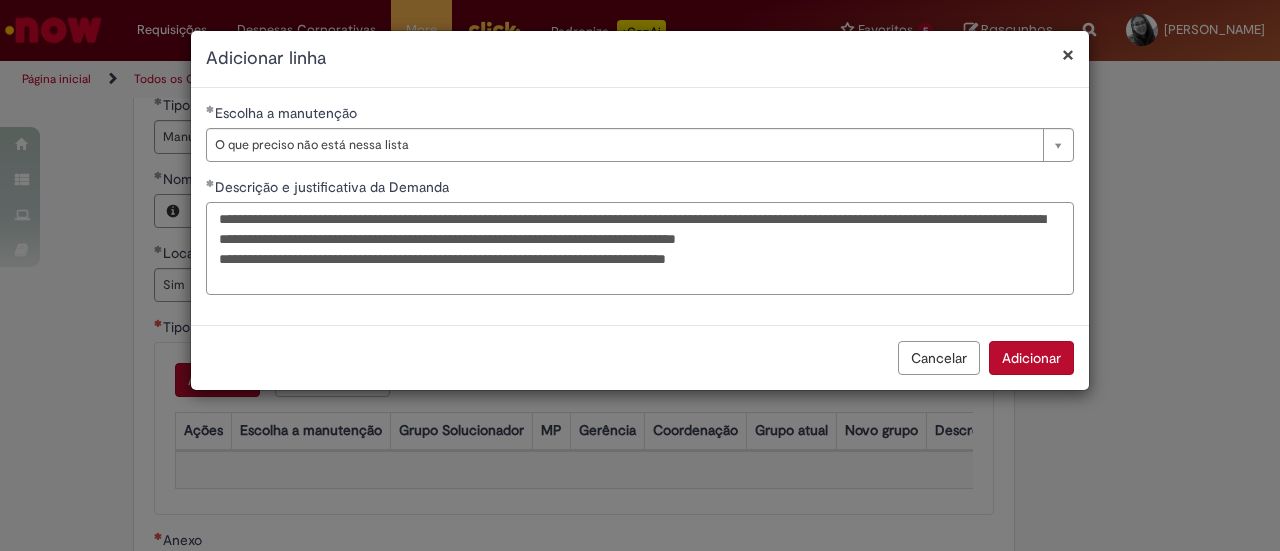 paste on "**********" 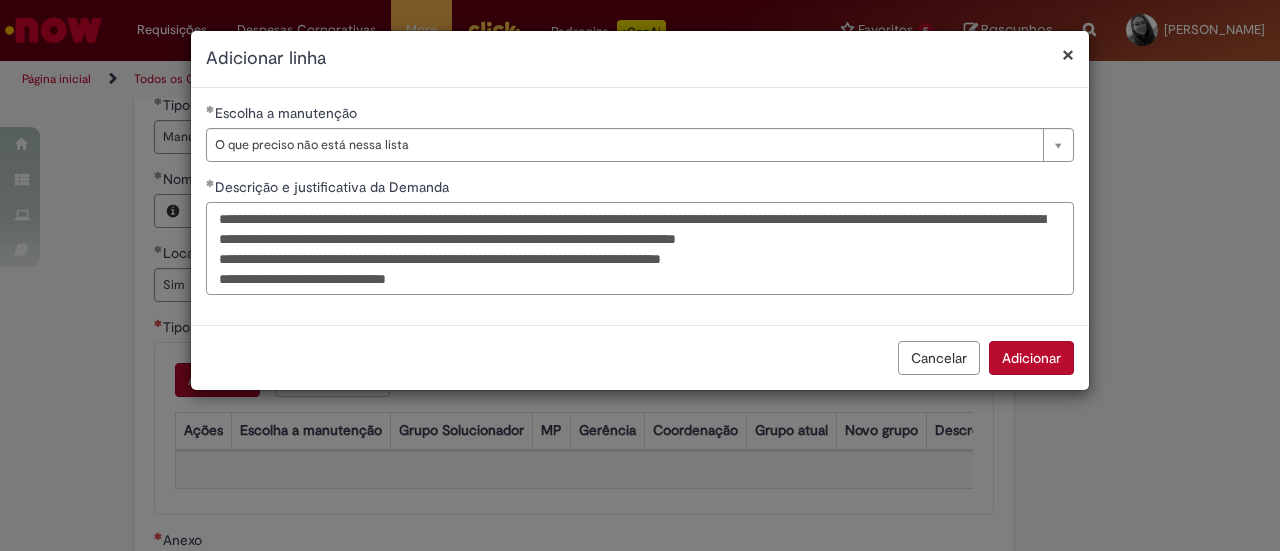paste on "**********" 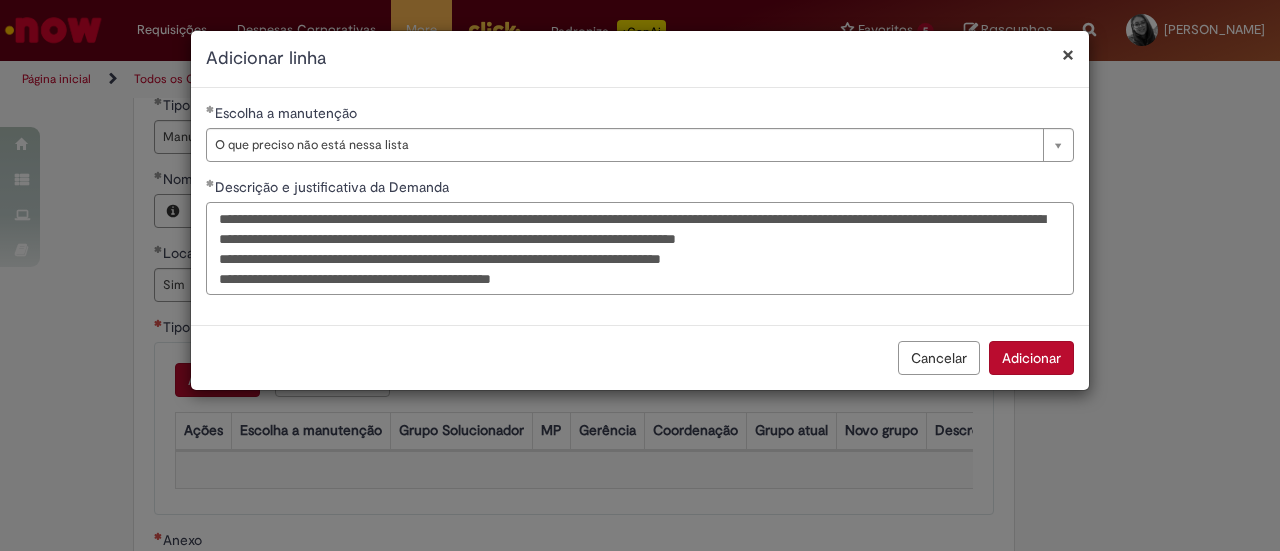 click on "**********" at bounding box center (640, 248) 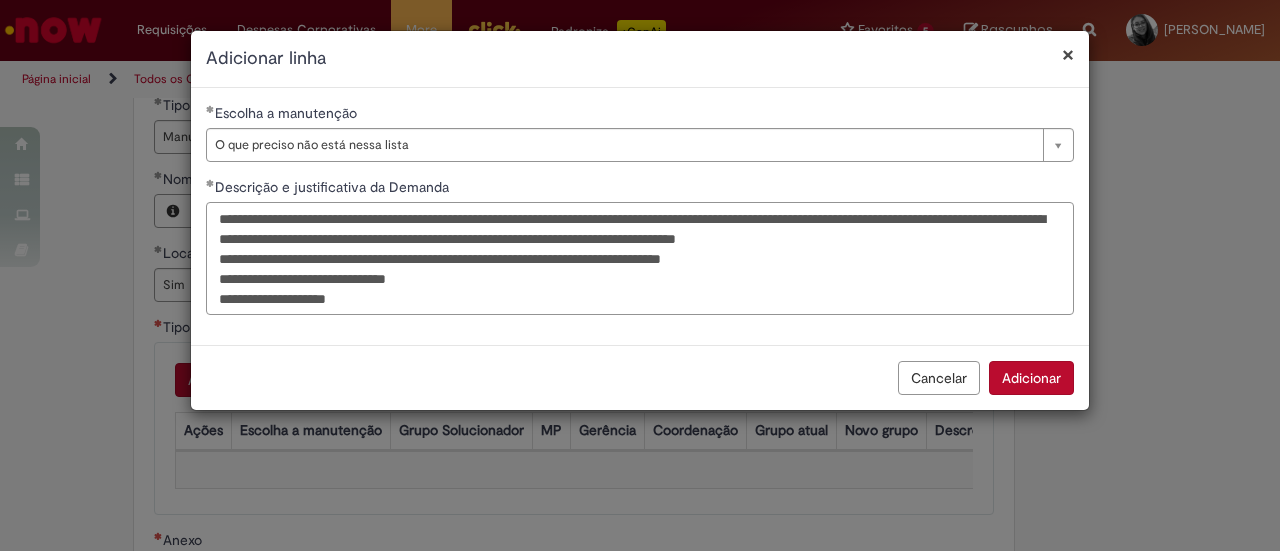 click on "**********" at bounding box center [640, 258] 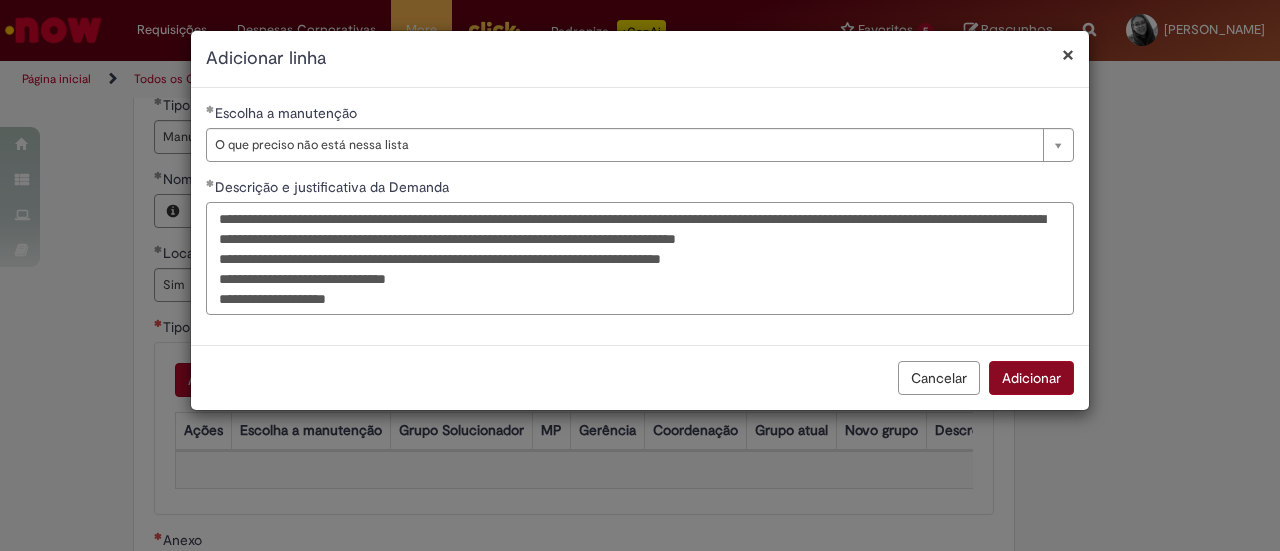 type on "**********" 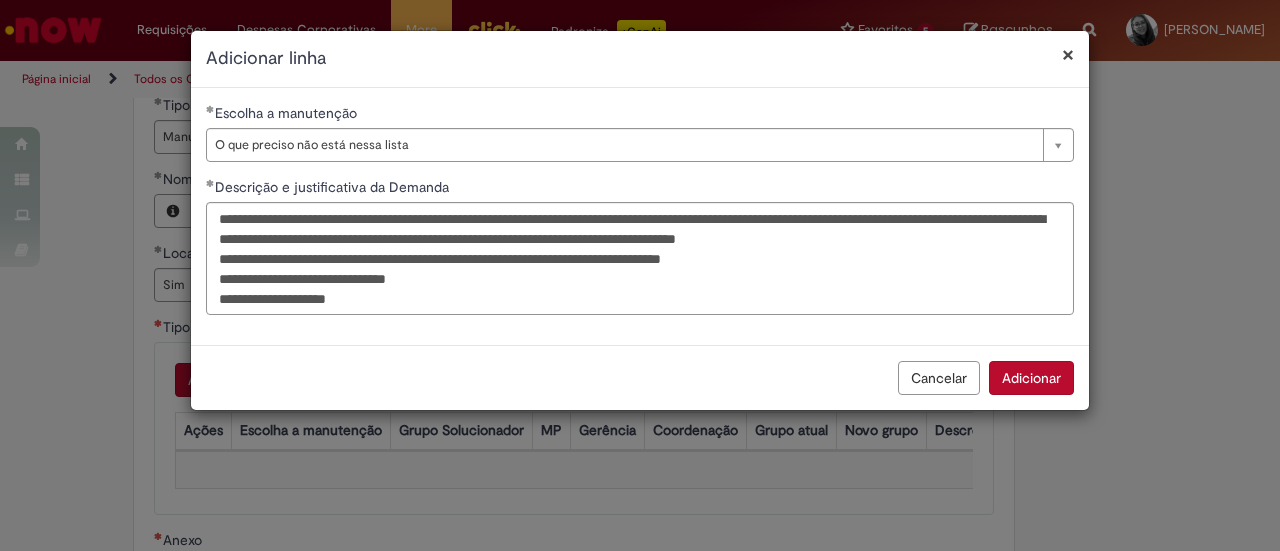 click on "Adicionar" at bounding box center [1031, 378] 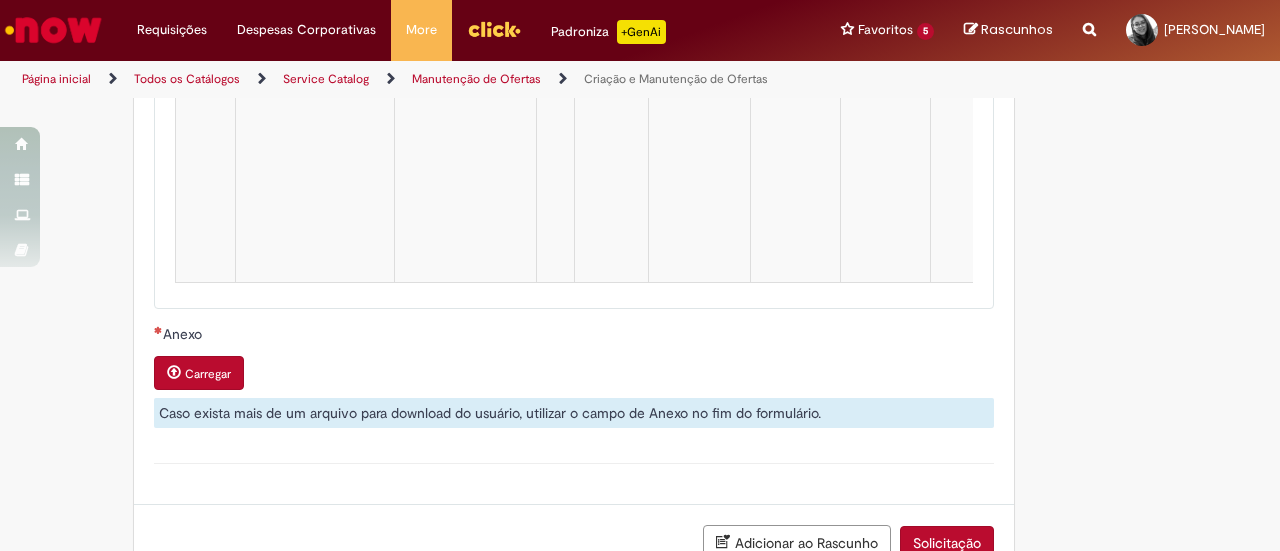 scroll, scrollTop: 2206, scrollLeft: 0, axis: vertical 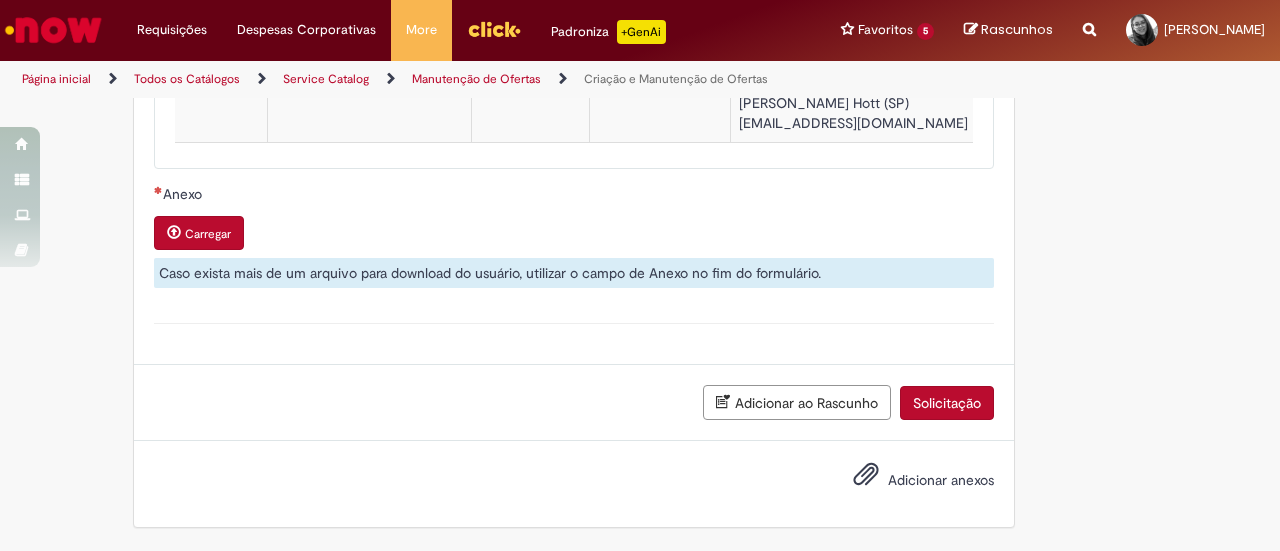 click on "Solicitação" at bounding box center (947, 403) 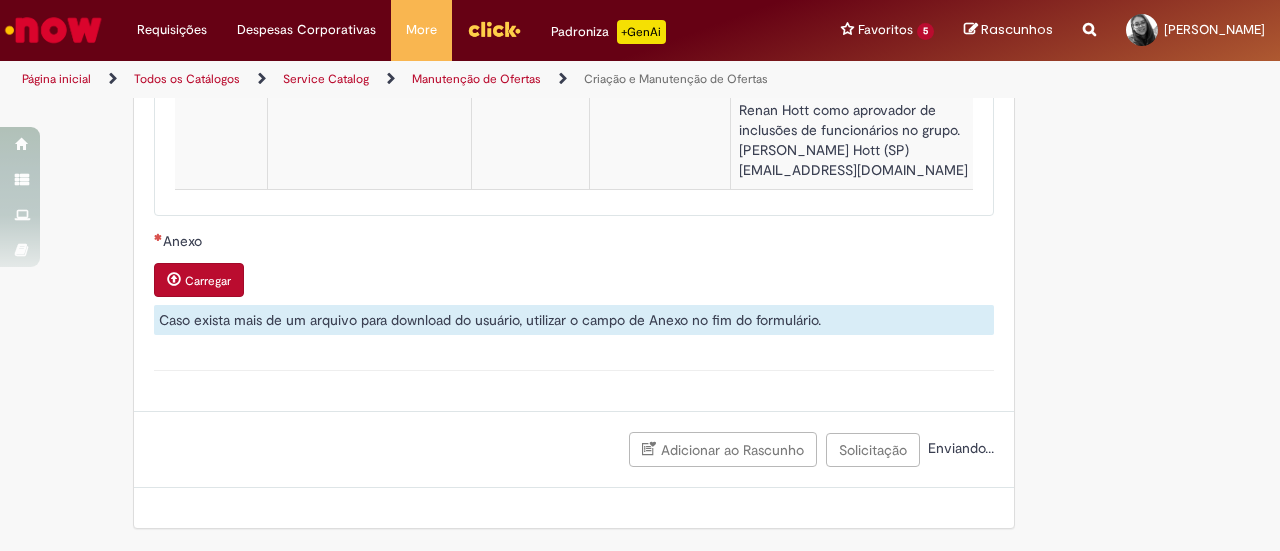 scroll, scrollTop: 2309, scrollLeft: 0, axis: vertical 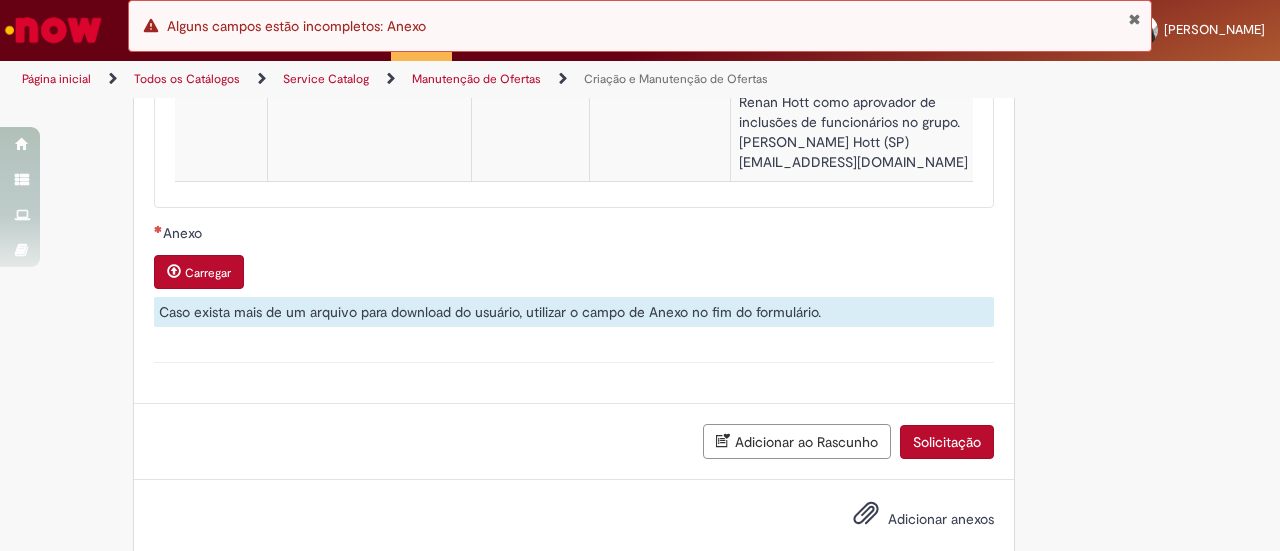 click at bounding box center [1134, 19] 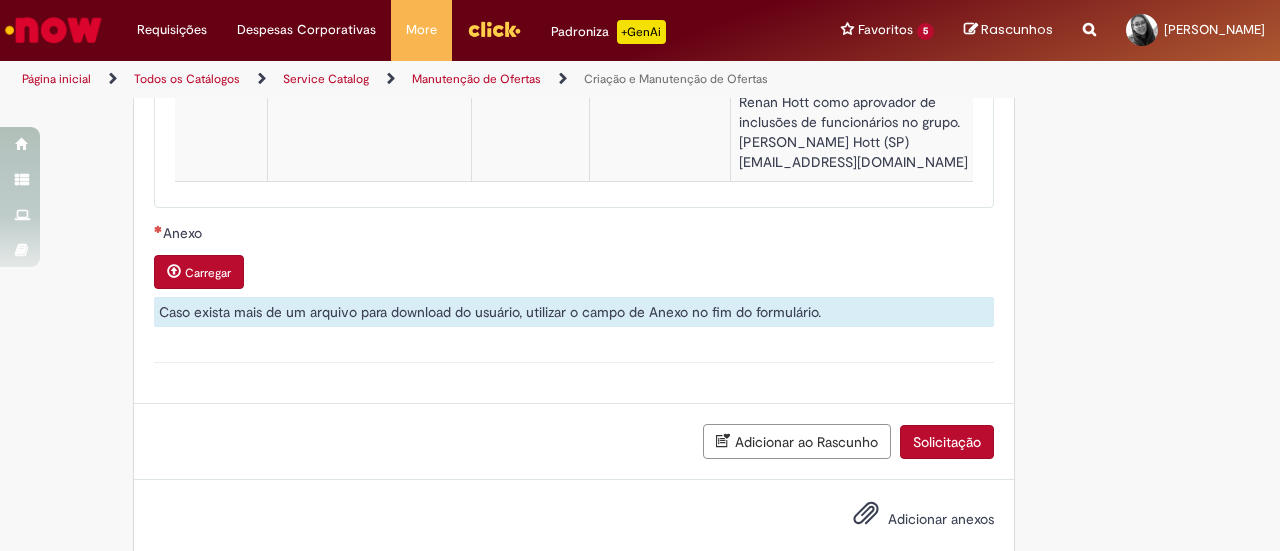 click on "Adicionar a Favoritos
Criação e Manutenção de Ofertas
Oferta de criação e manutenção de ofertas no Servicenow.
Serviços Automatizados Disponíveis
Abaixo estão os serviços automatizados que agora estão disponíveis para você, permitindo maior agilidade e eficiência no gerenciamento de ofertas e processos:
Alteração Anexos
Alteração de descrição curta ou longa
Relacionamento entre Oferta e KB
Relacionamento entre Ofertas
Esses serviços não requerem interação humana e são executados diretamente em produção (ambiente utilizado no dia a dia) sem a necessidade de análise manual por parte de um especialista.
Importante : Esses serviços não serão mais atendidos por meio de desta oferta, sendo exclusivos através dos links acima.
Serviços Disponíveis na Oferta Atual
Nesta oferta, você pode solicitar os seguintes serviços:" at bounding box center [640, -810] 